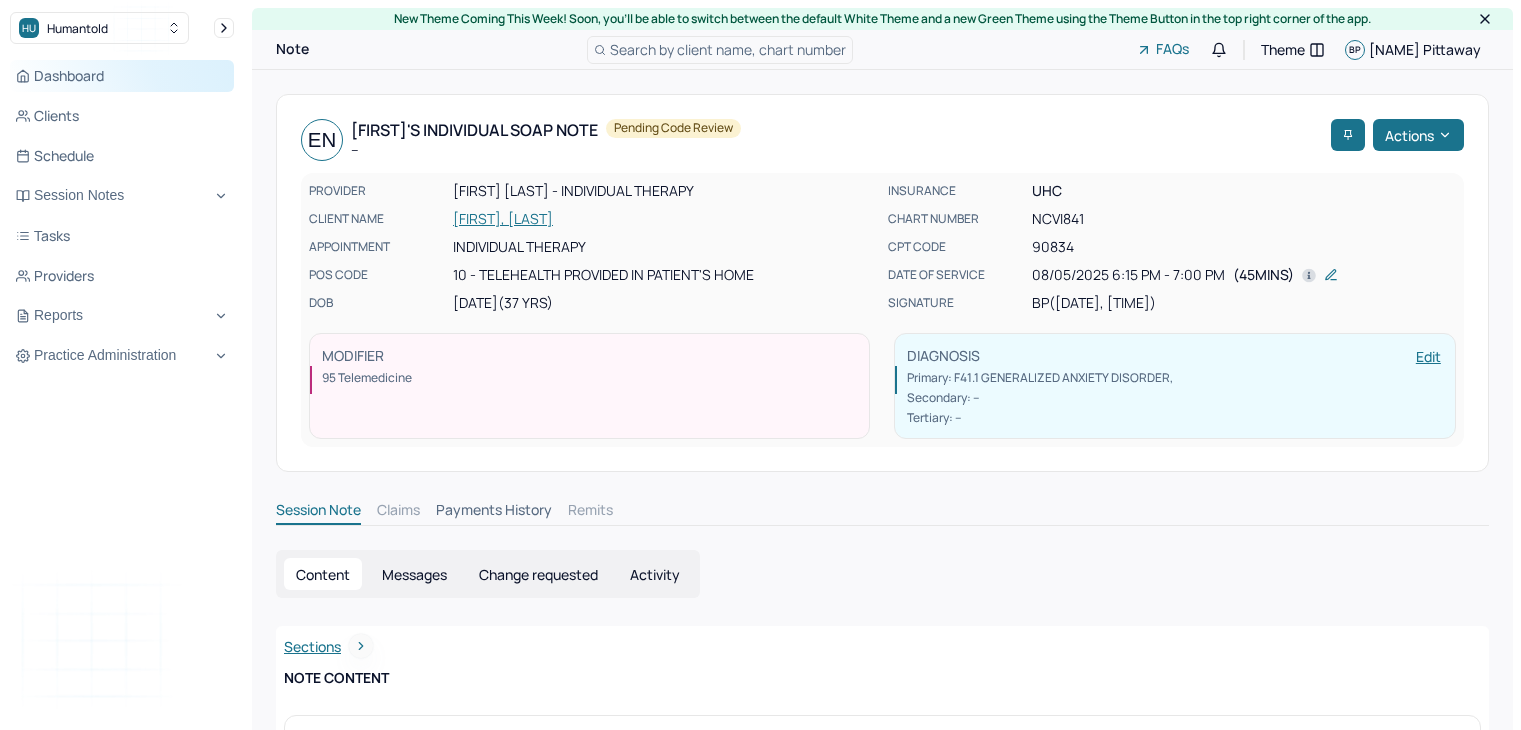 scroll, scrollTop: 0, scrollLeft: 0, axis: both 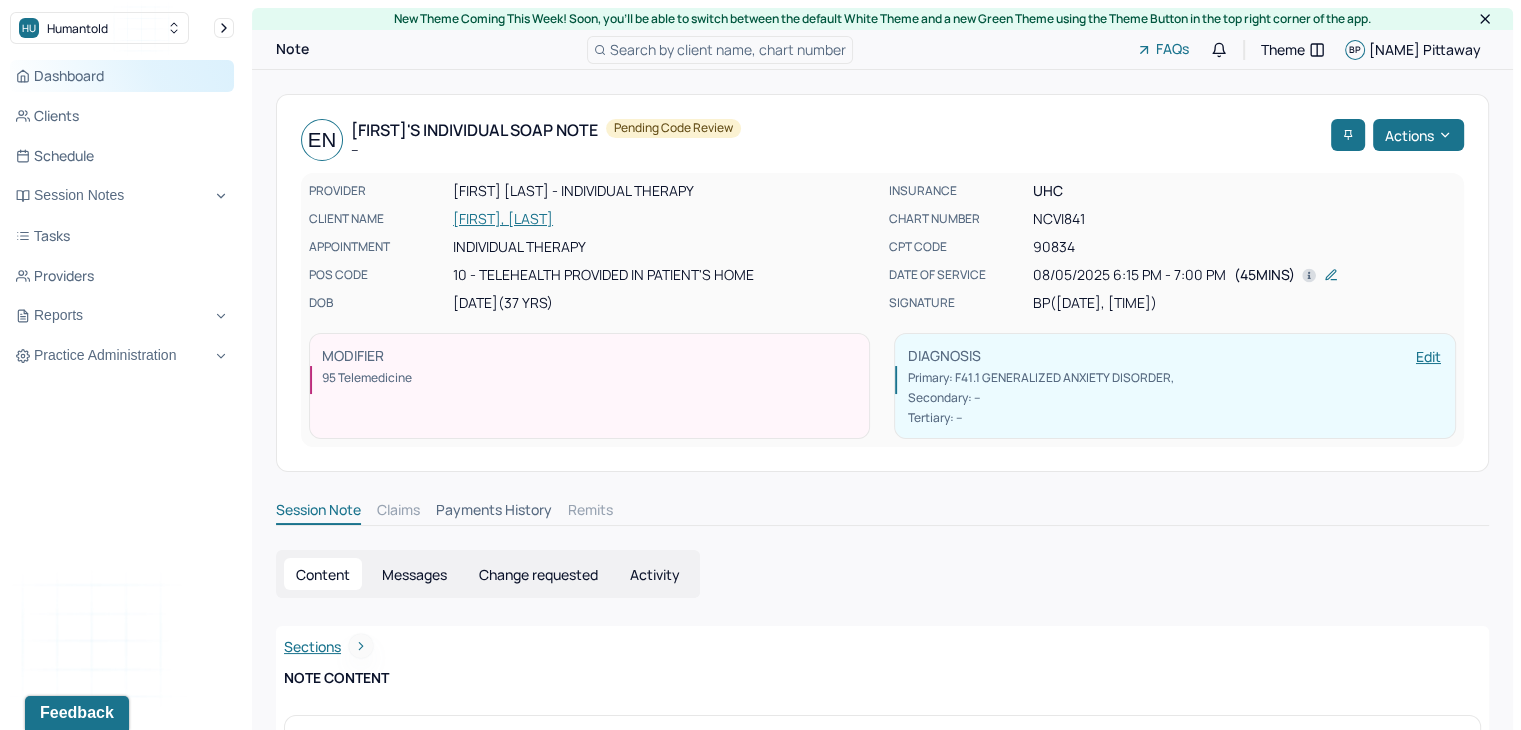 click on "Dashboard" at bounding box center [122, 76] 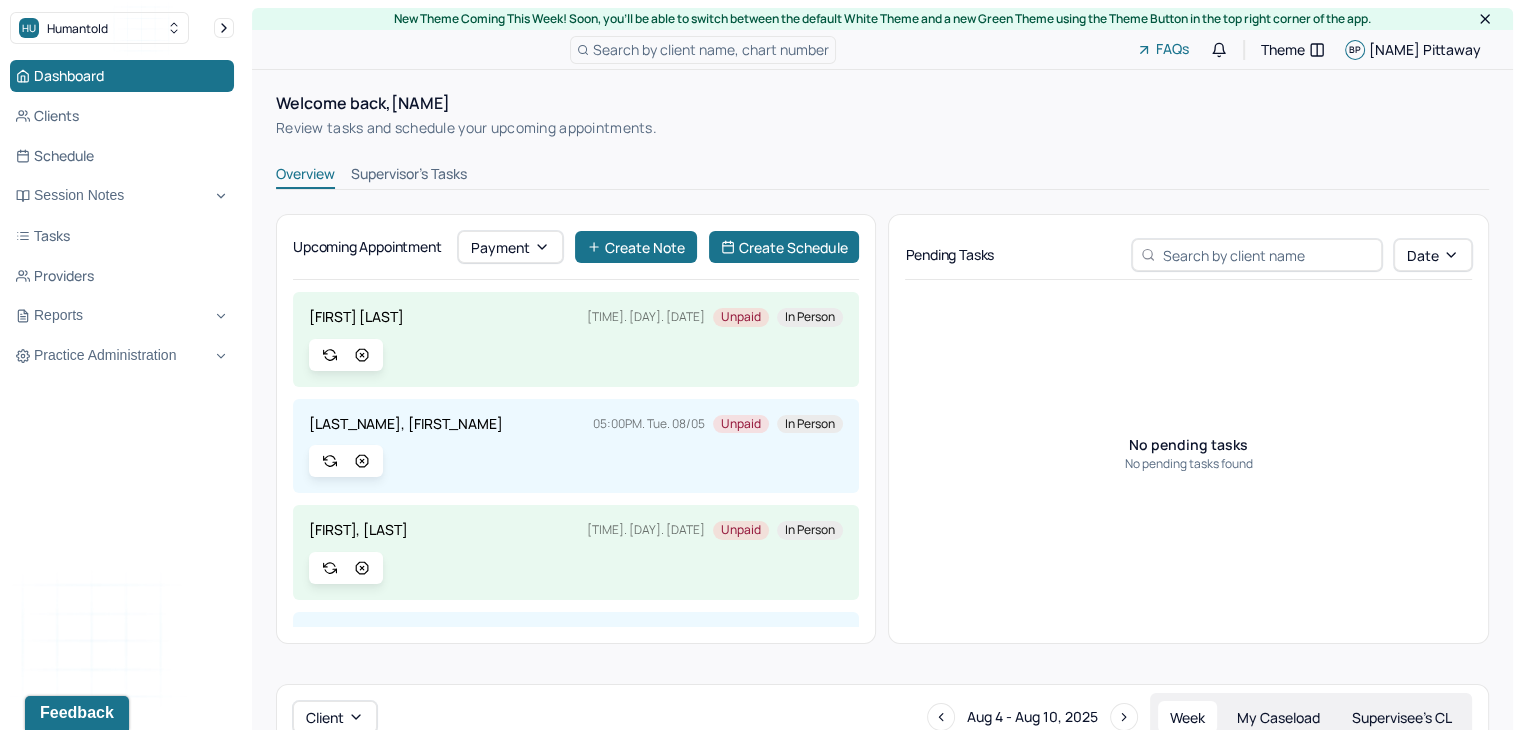 scroll, scrollTop: 196, scrollLeft: 0, axis: vertical 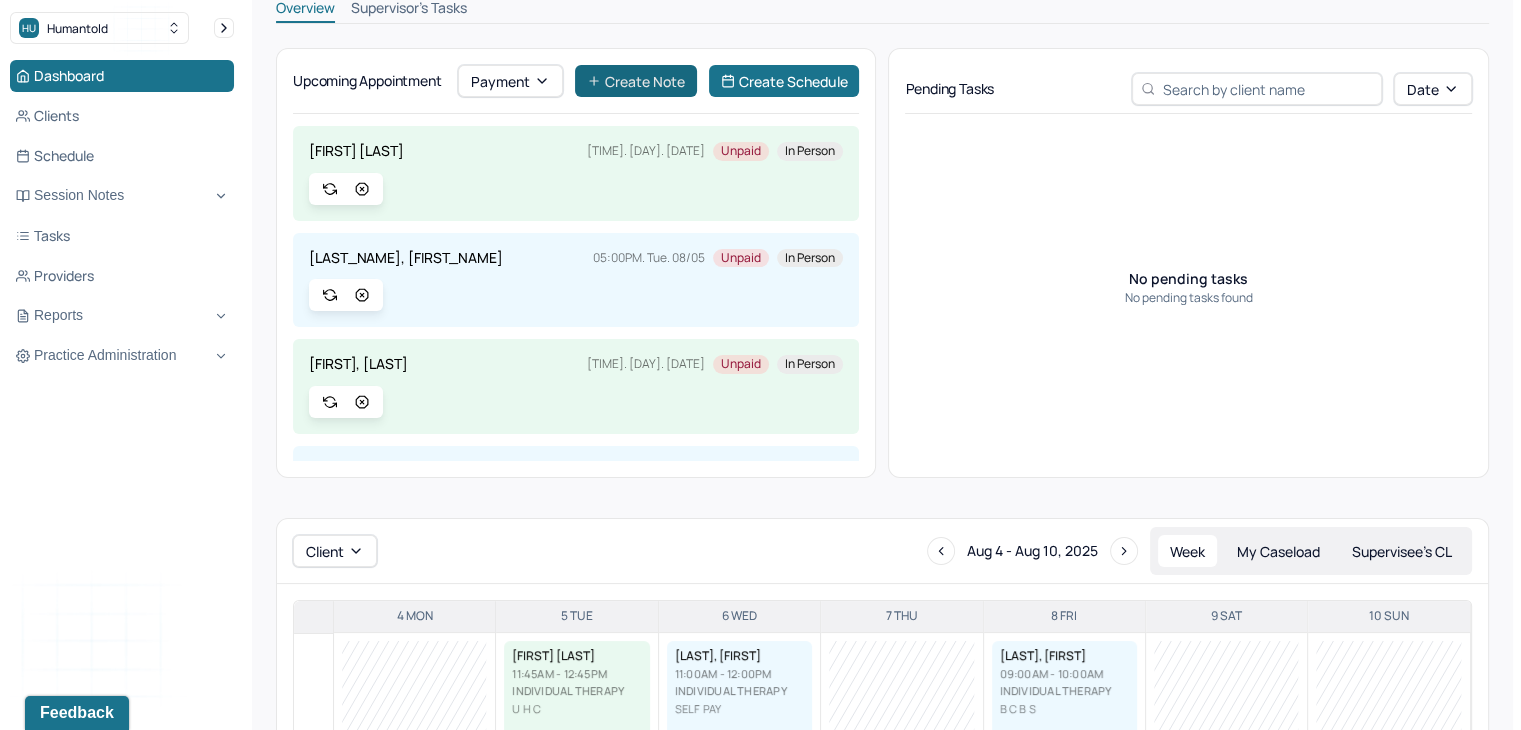click on "Create Note" at bounding box center [636, 81] 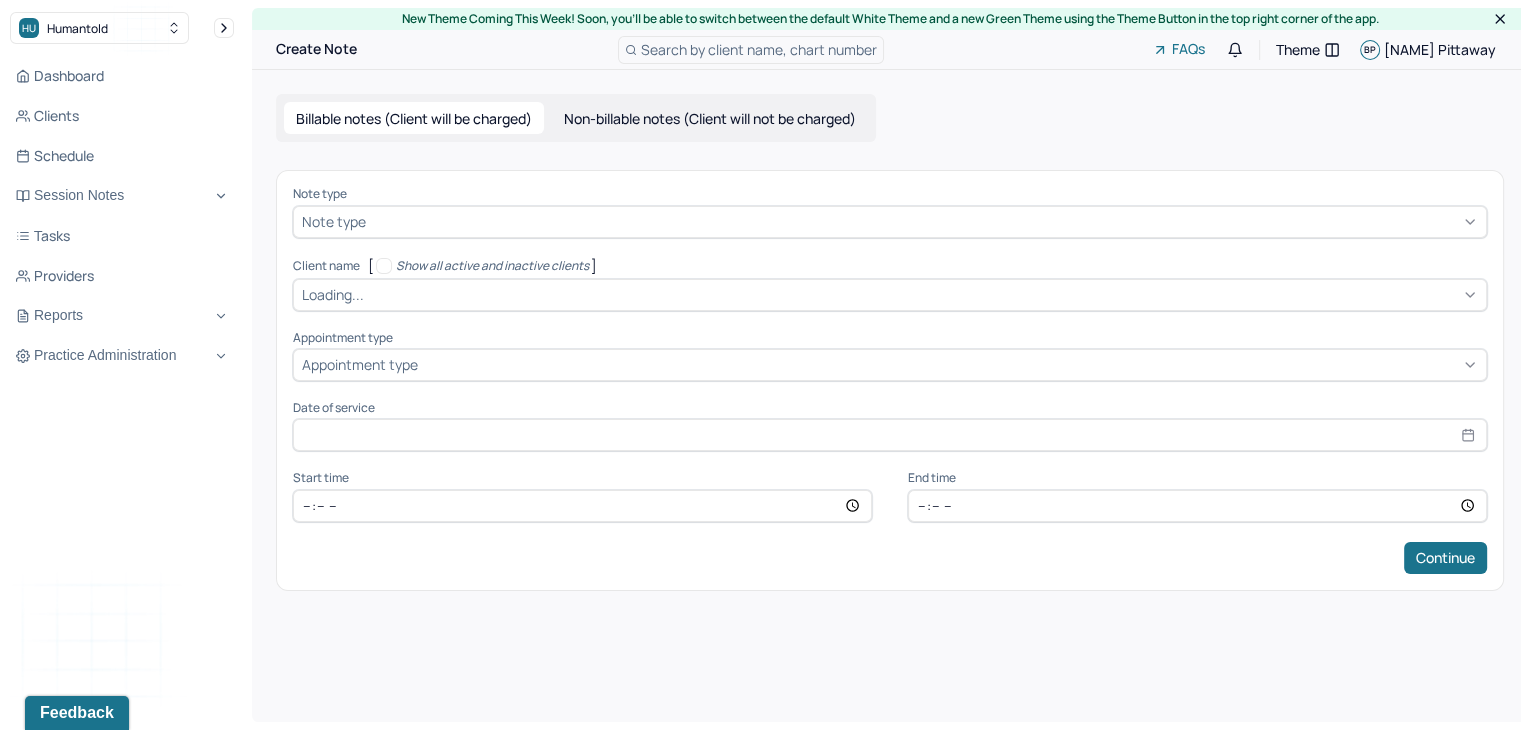 scroll, scrollTop: 0, scrollLeft: 0, axis: both 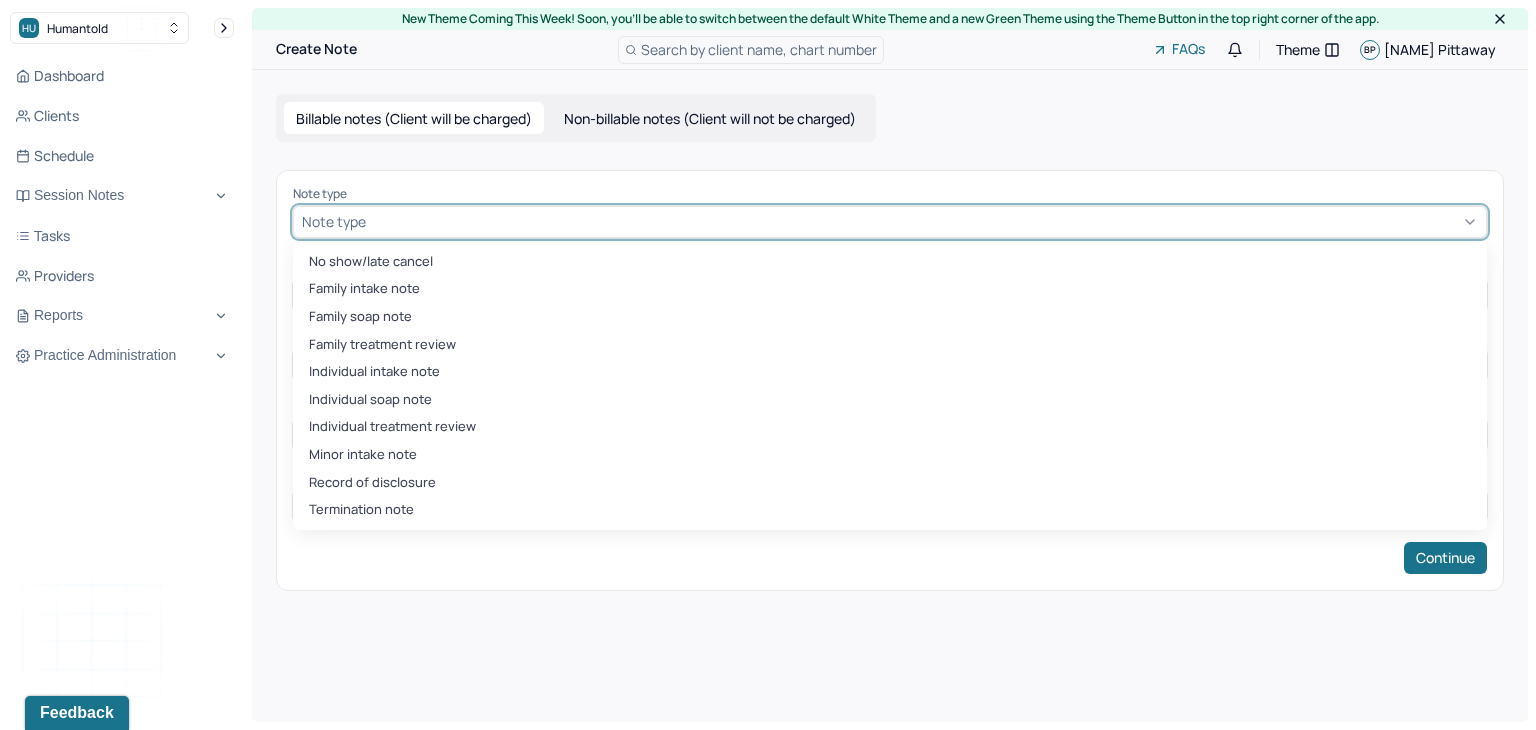 click at bounding box center [924, 221] 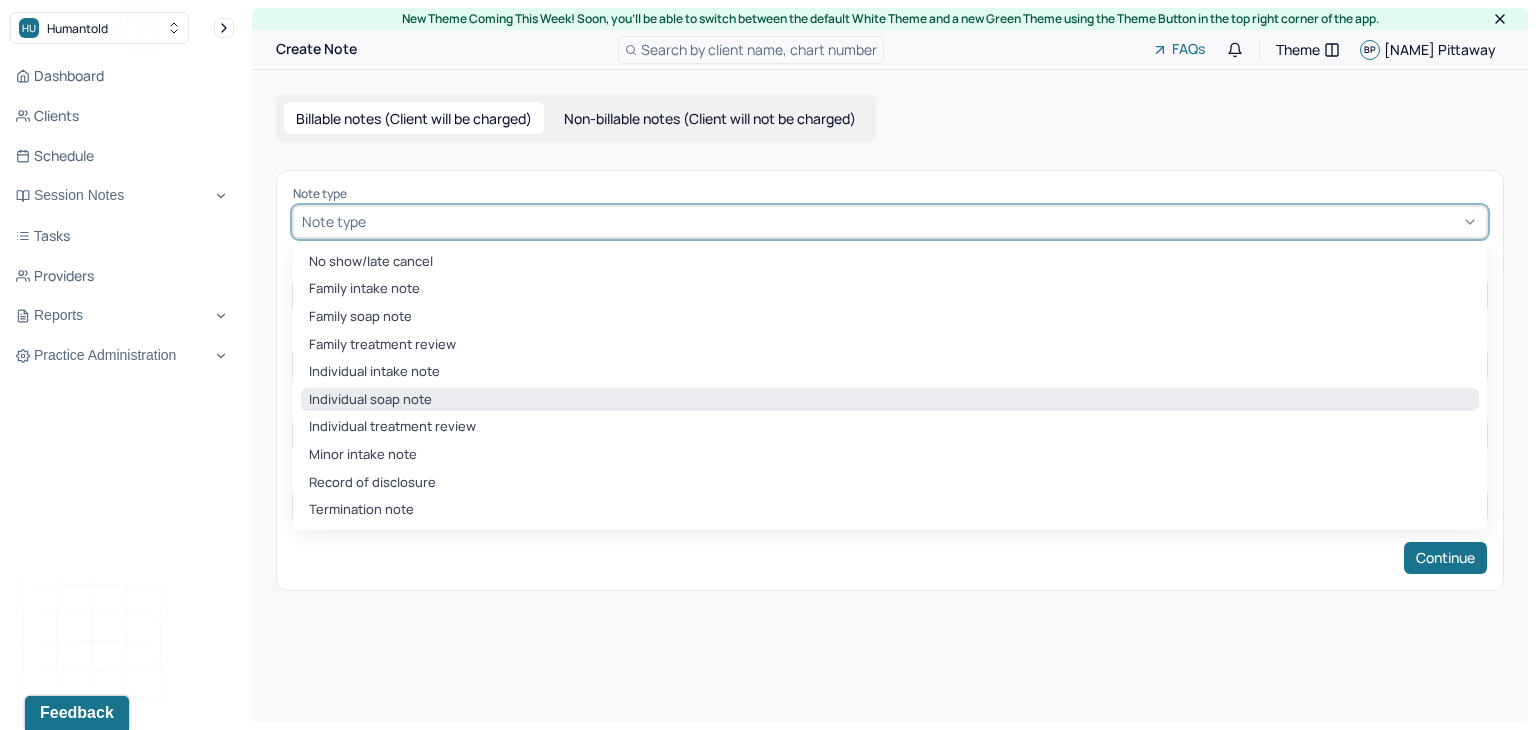 click on "Individual soap note" at bounding box center [890, 400] 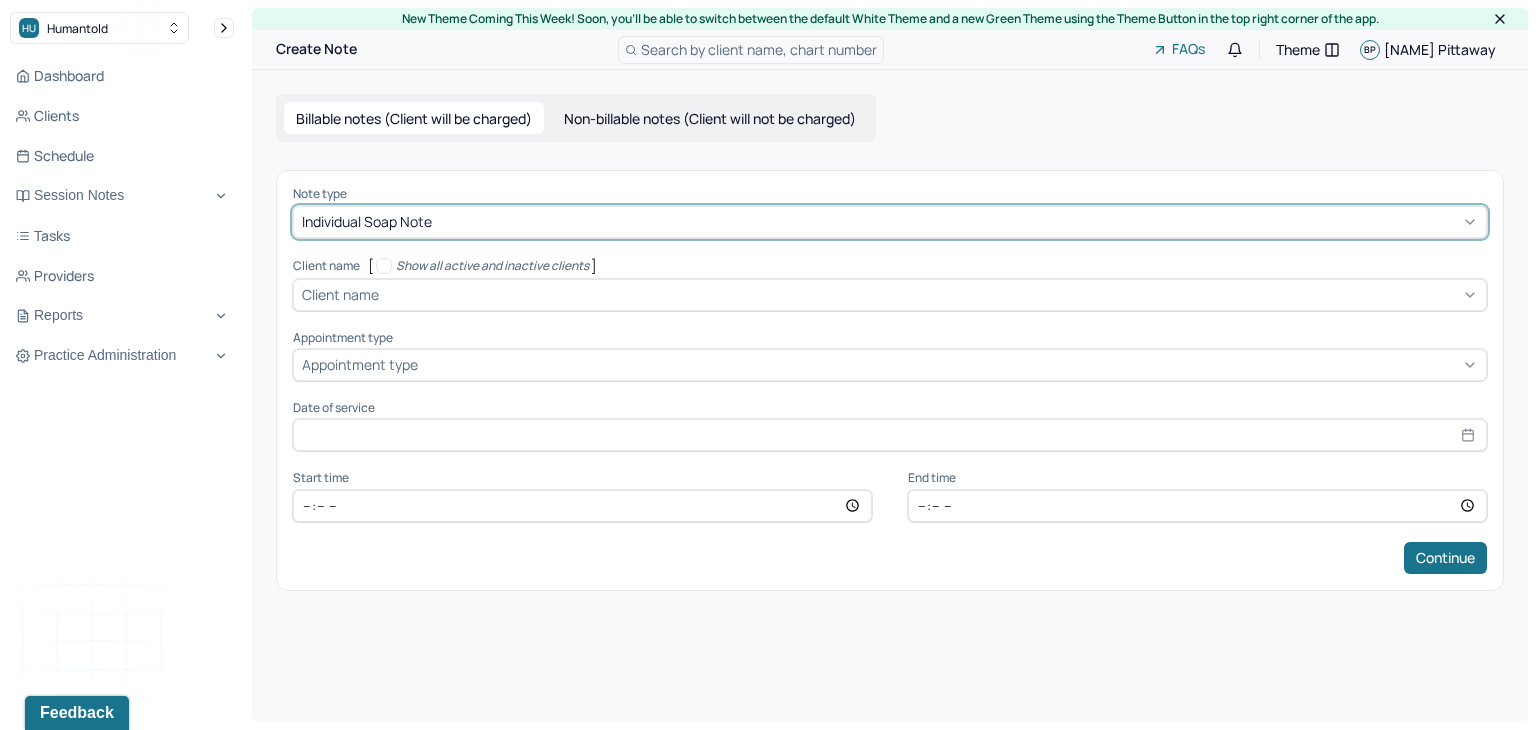 click on "Client name" at bounding box center (340, 294) 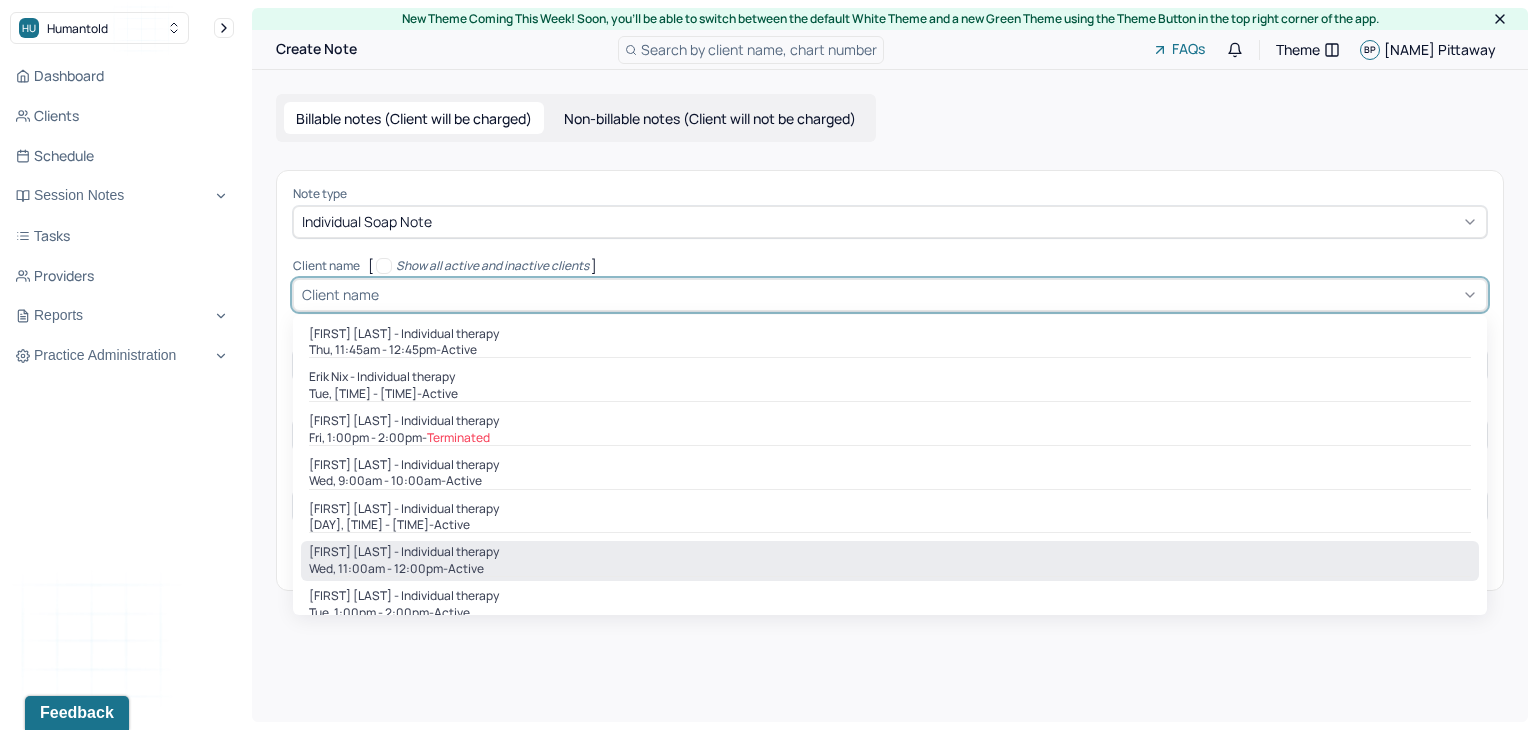 click on "Wed, 11:00am - 12:00pm  -  active" at bounding box center (890, 569) 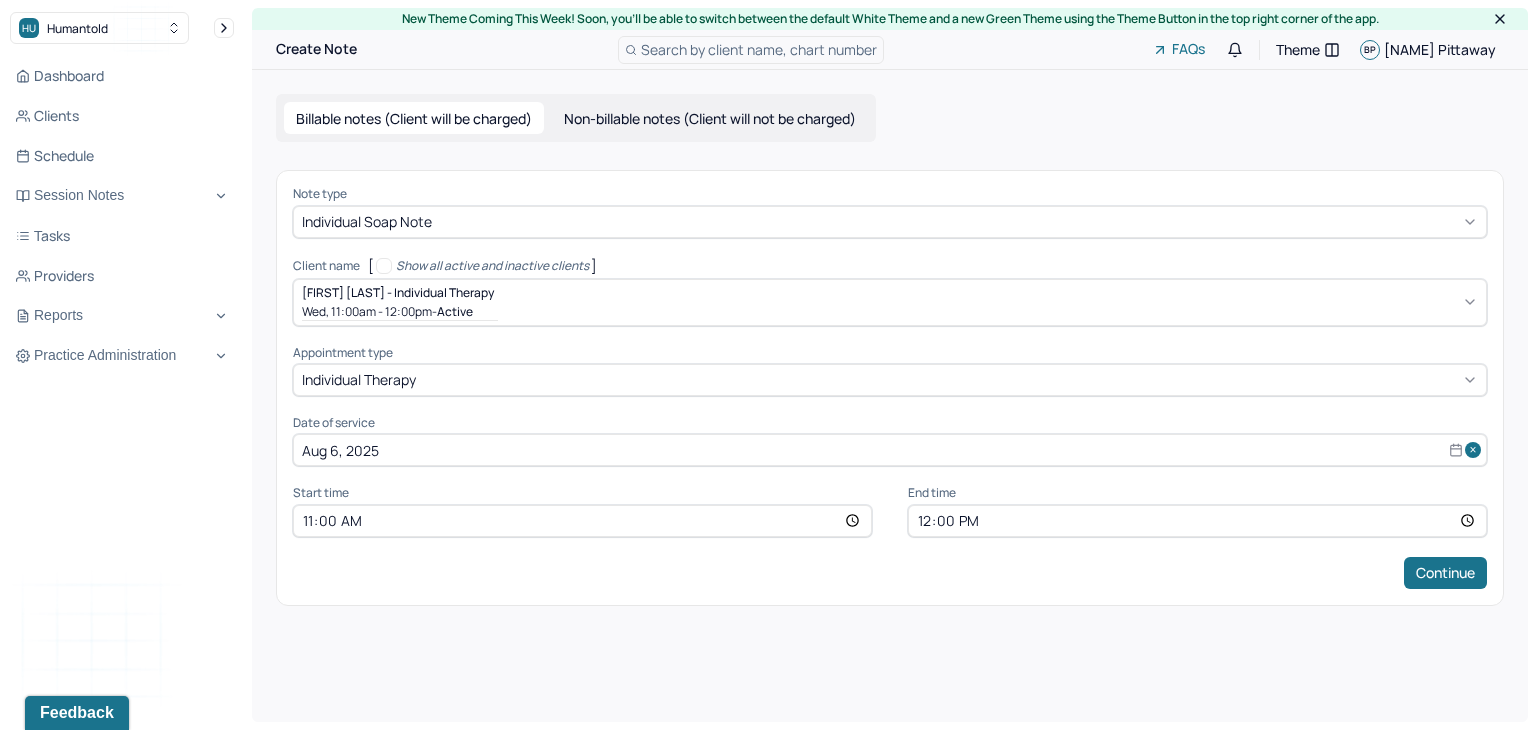 click on "12:00" at bounding box center (1197, 521) 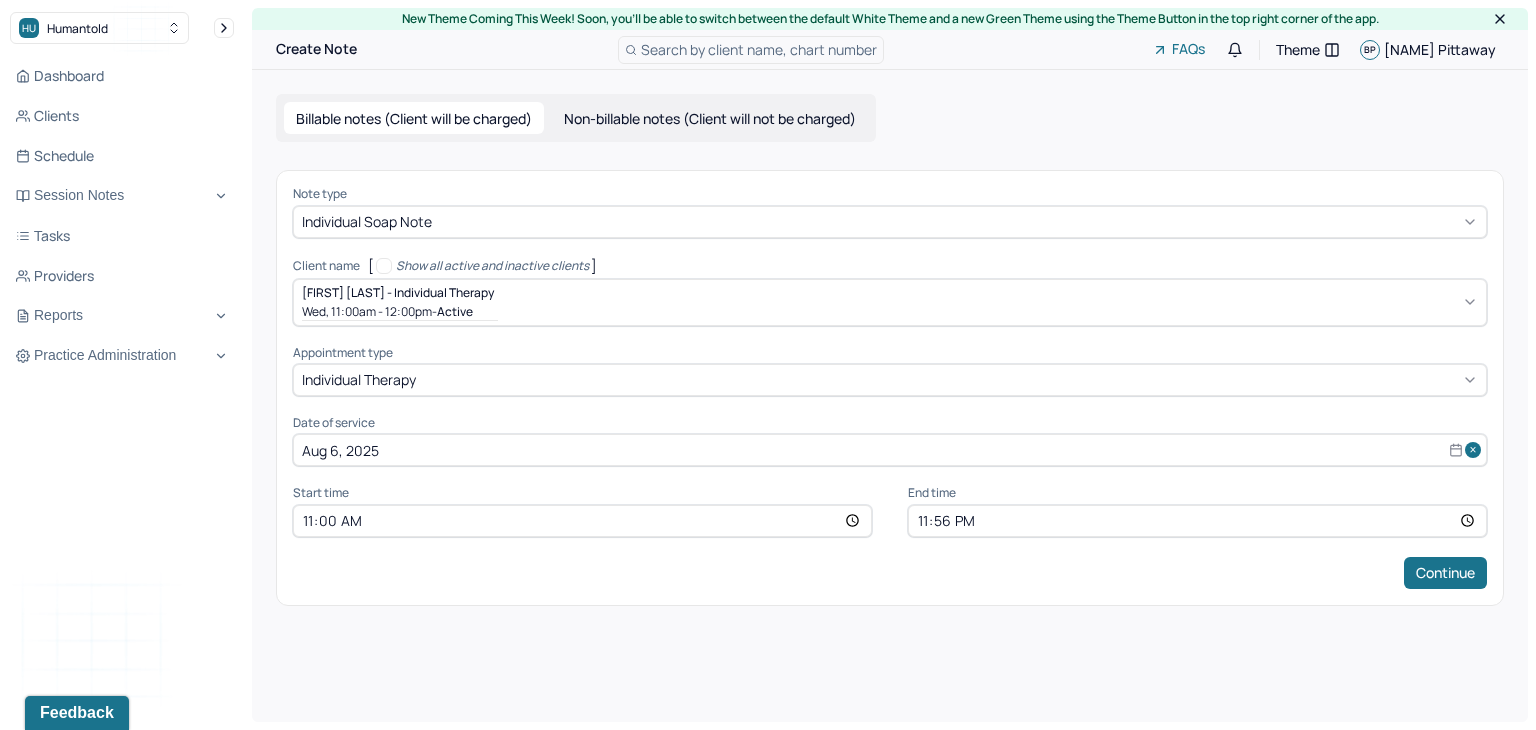 type on "11:56" 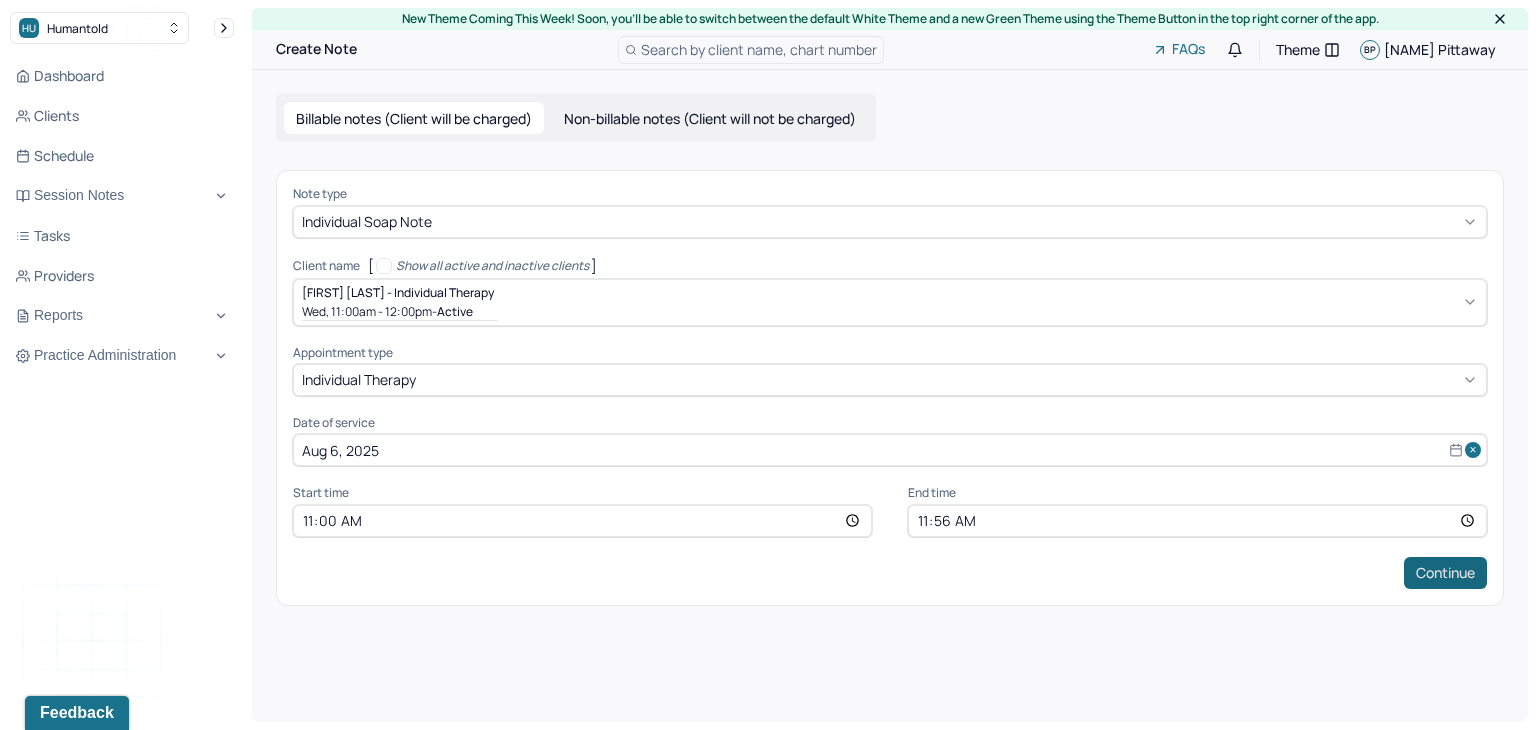click on "Continue" at bounding box center [1445, 573] 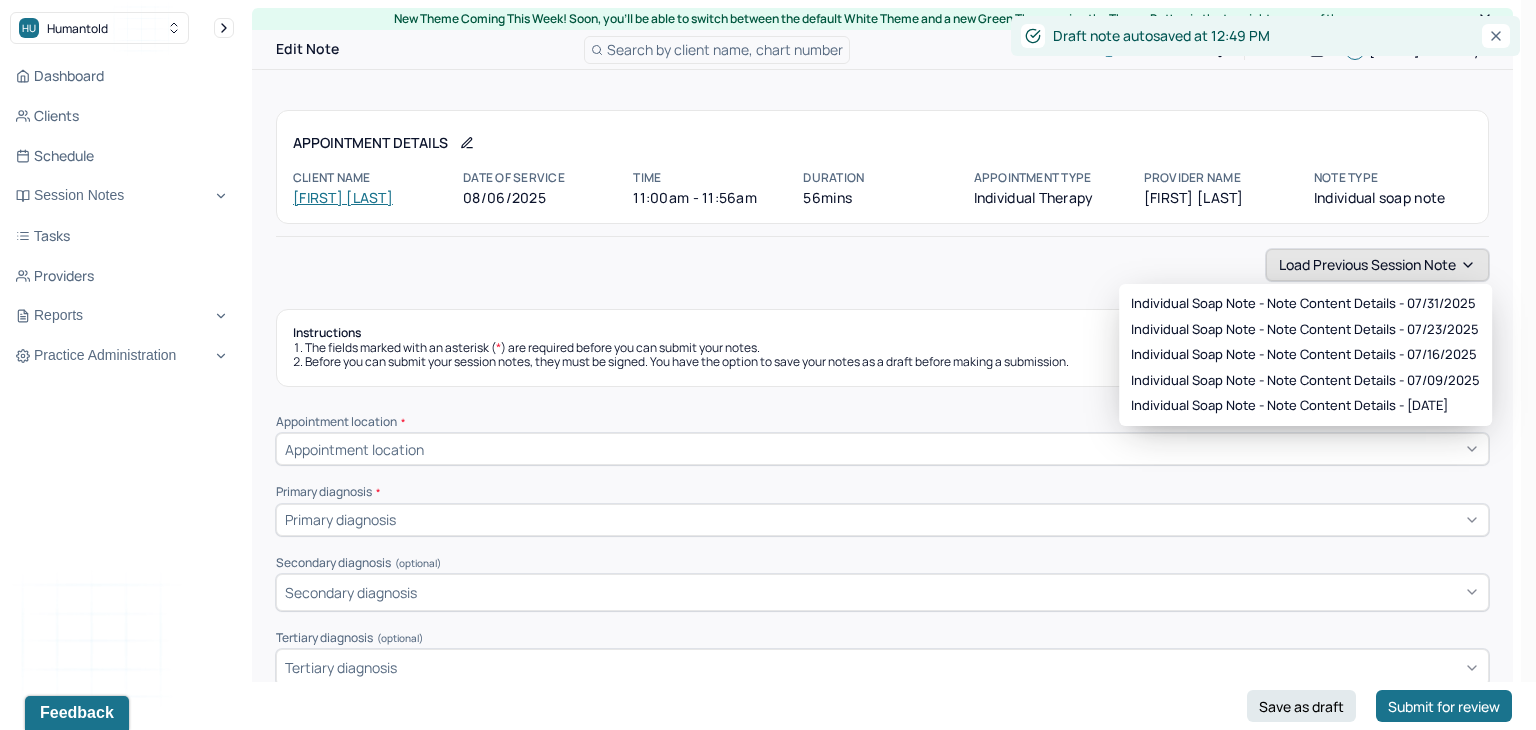 click on "Load previous session note" at bounding box center (1377, 265) 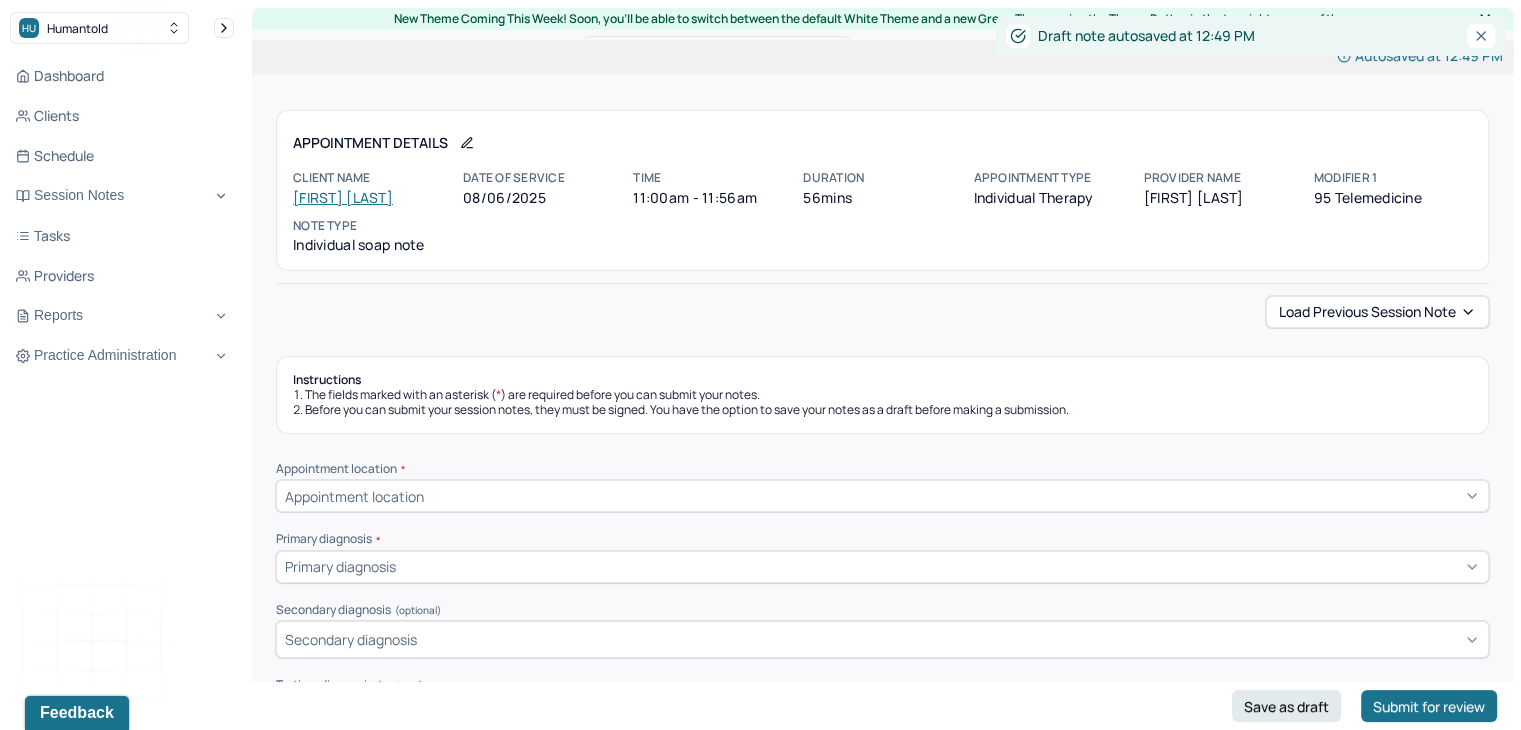 click on "Load previous session note" at bounding box center [1377, 312] 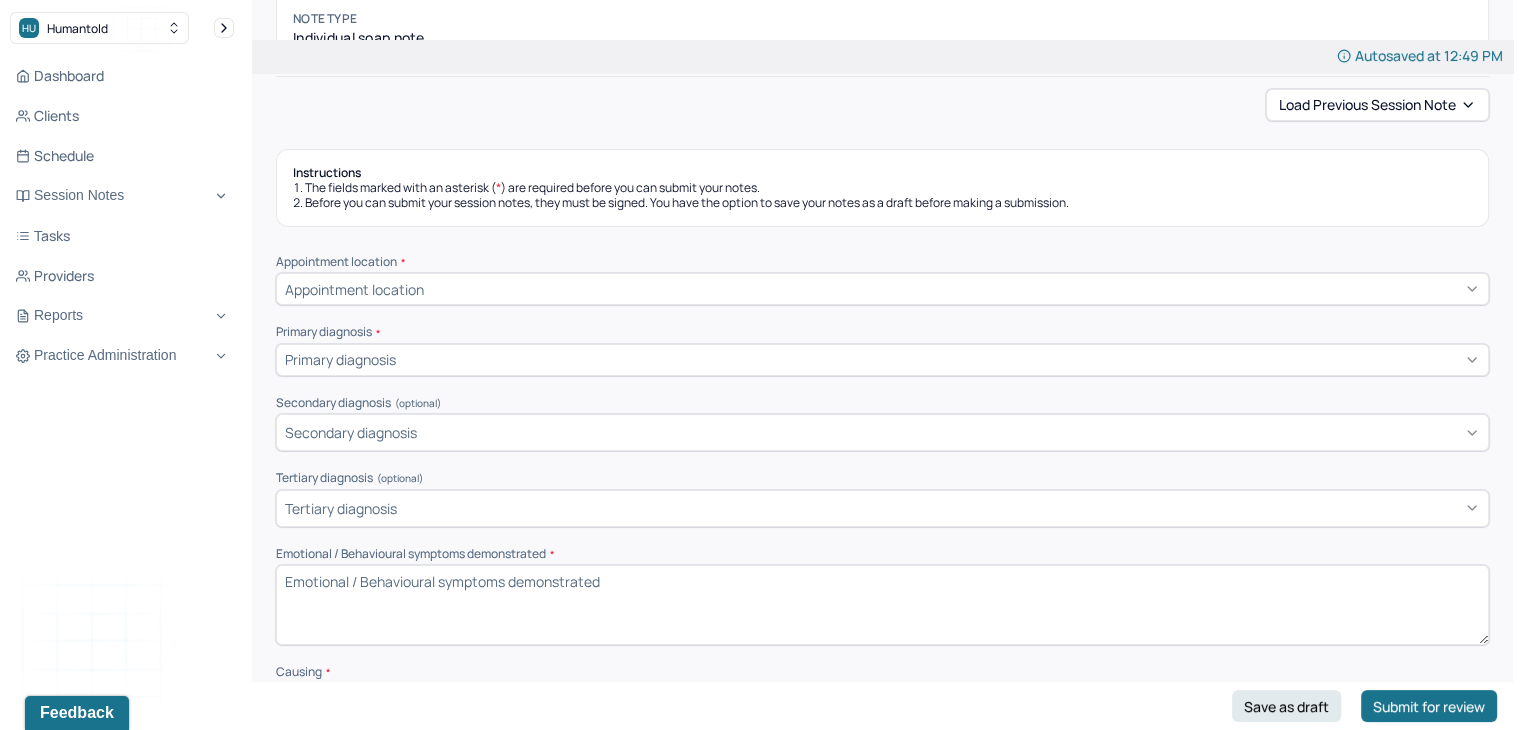 scroll, scrollTop: 0, scrollLeft: 0, axis: both 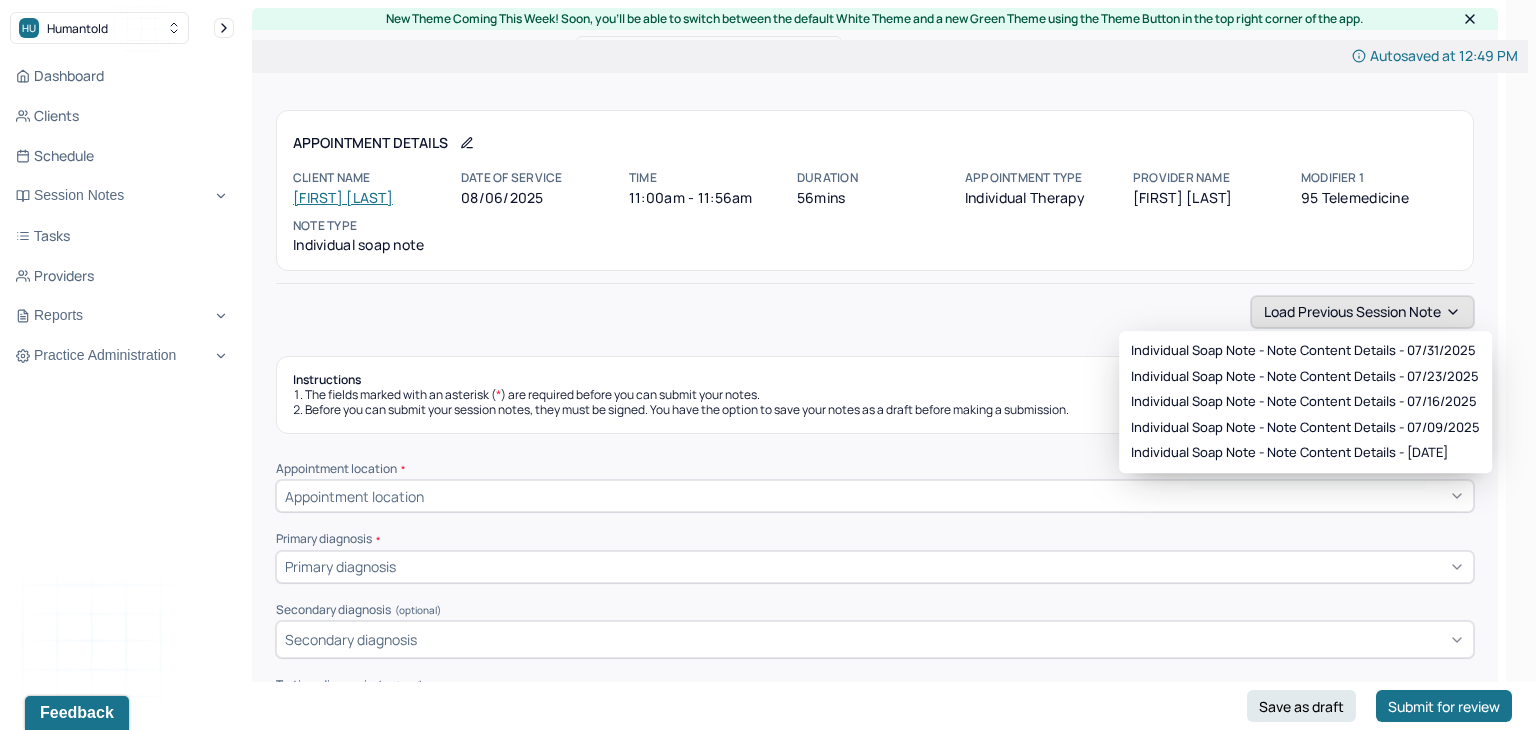 click on "Load previous session note" at bounding box center (1362, 312) 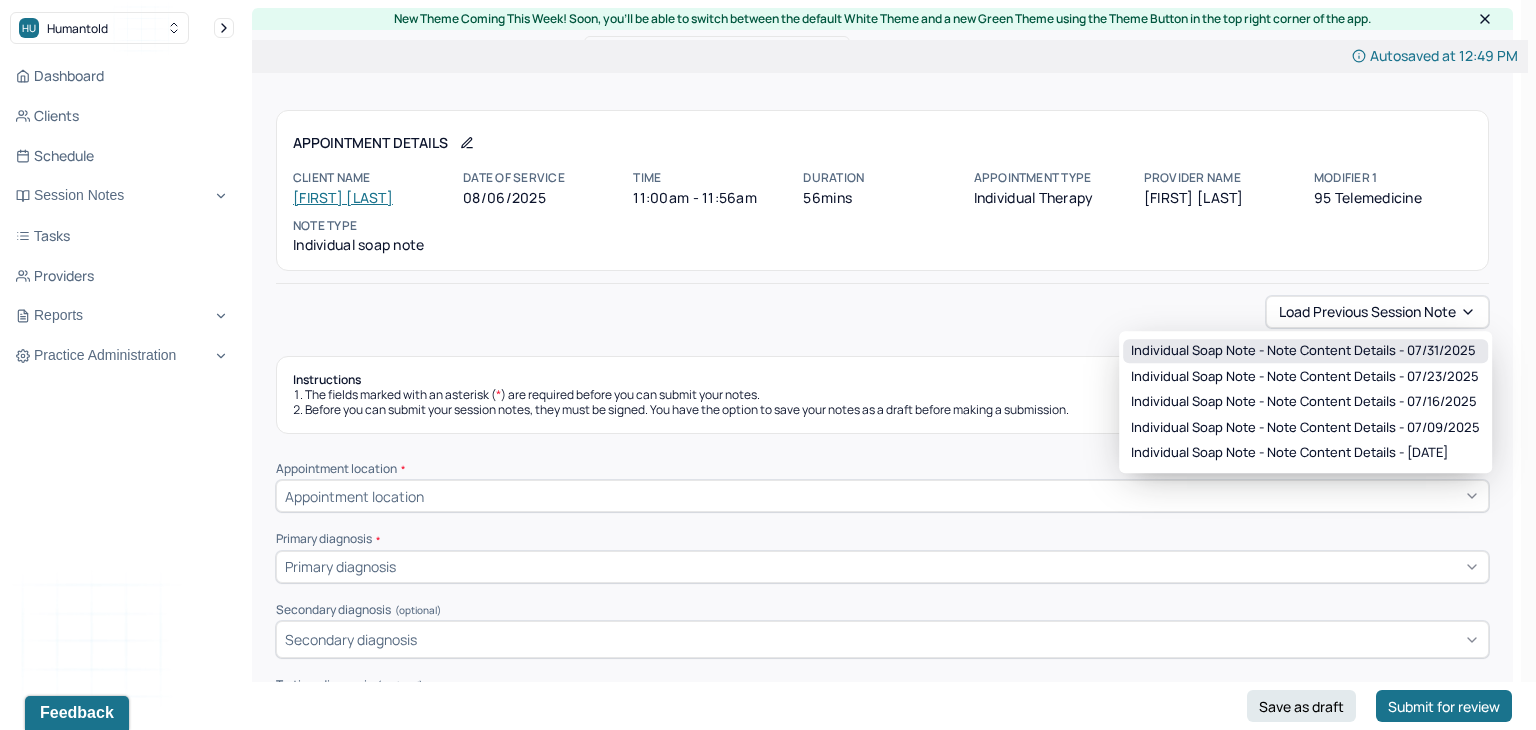 click on "Individual soap note   - Note content Details -   07/31/2025" at bounding box center (1303, 351) 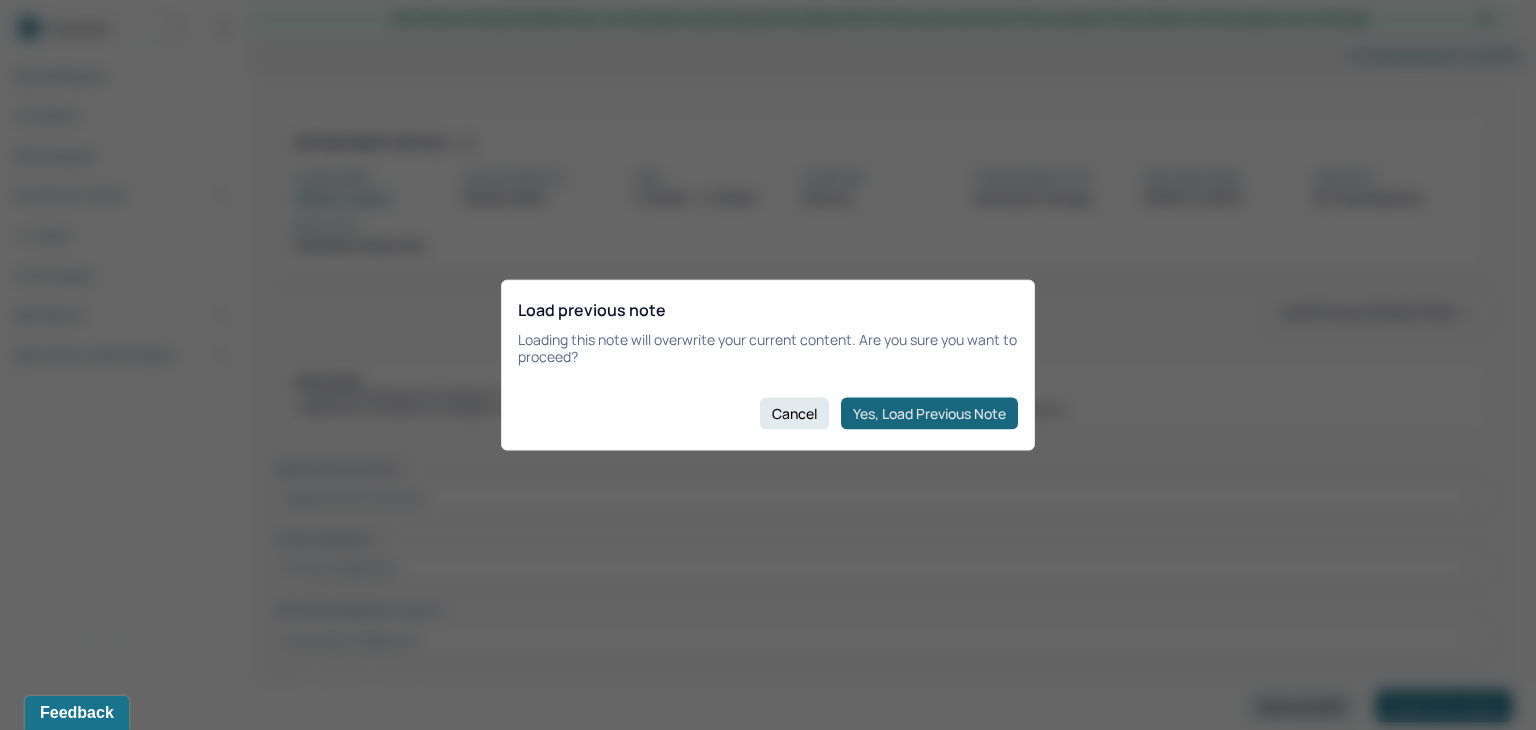 click on "Yes, Load Previous Note" at bounding box center [929, 413] 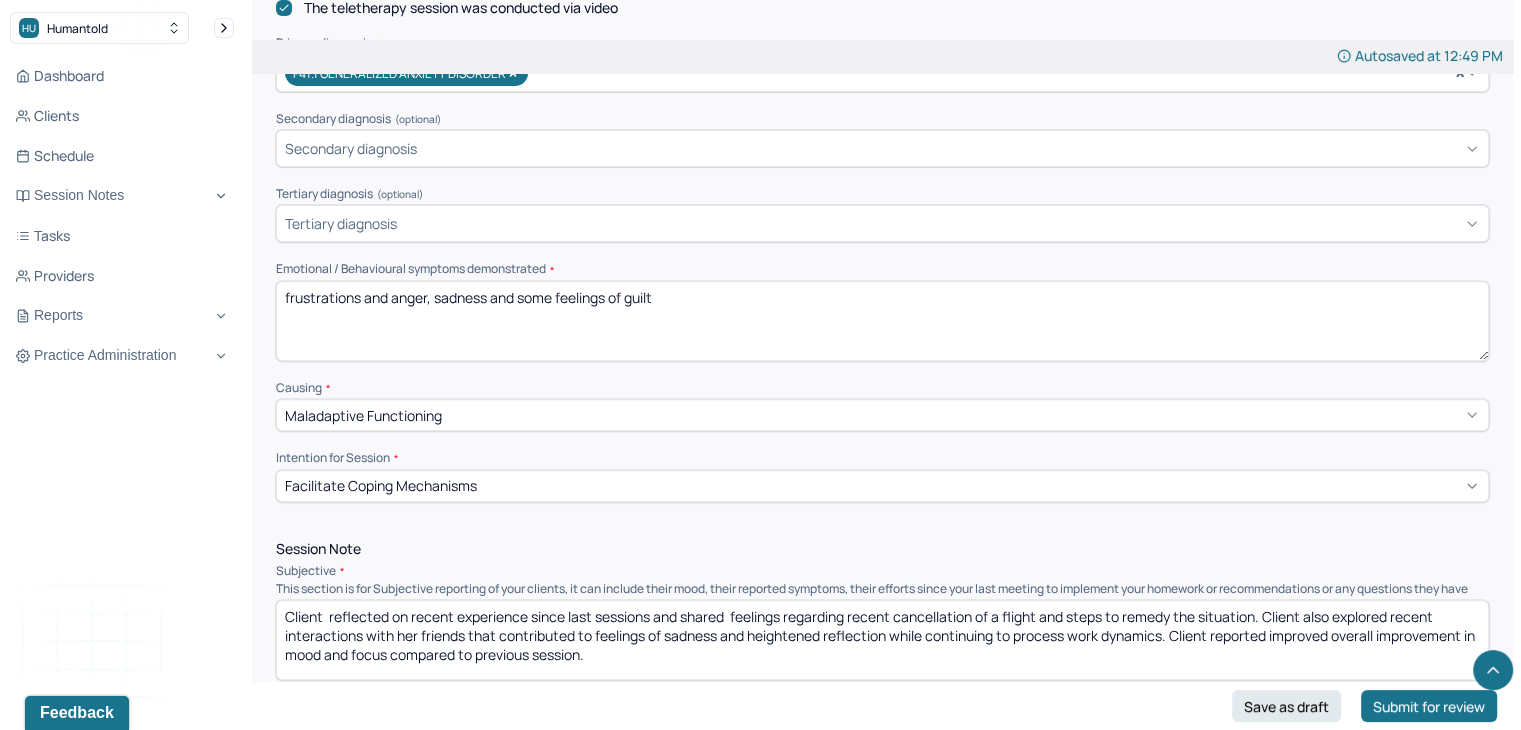 scroll, scrollTop: 712, scrollLeft: 0, axis: vertical 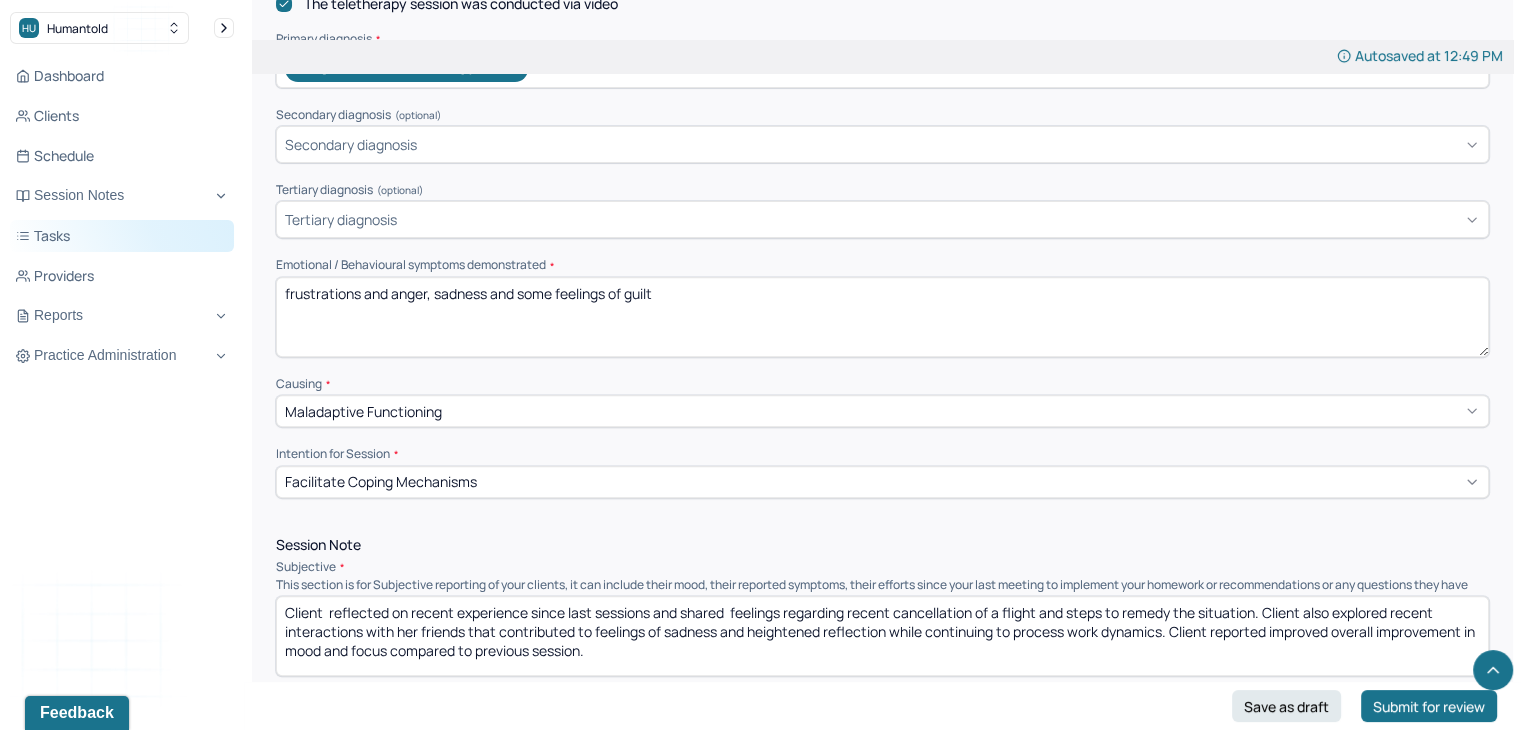 drag, startPoint x: 693, startPoint y: 297, endPoint x: 25, endPoint y: 237, distance: 670.6892 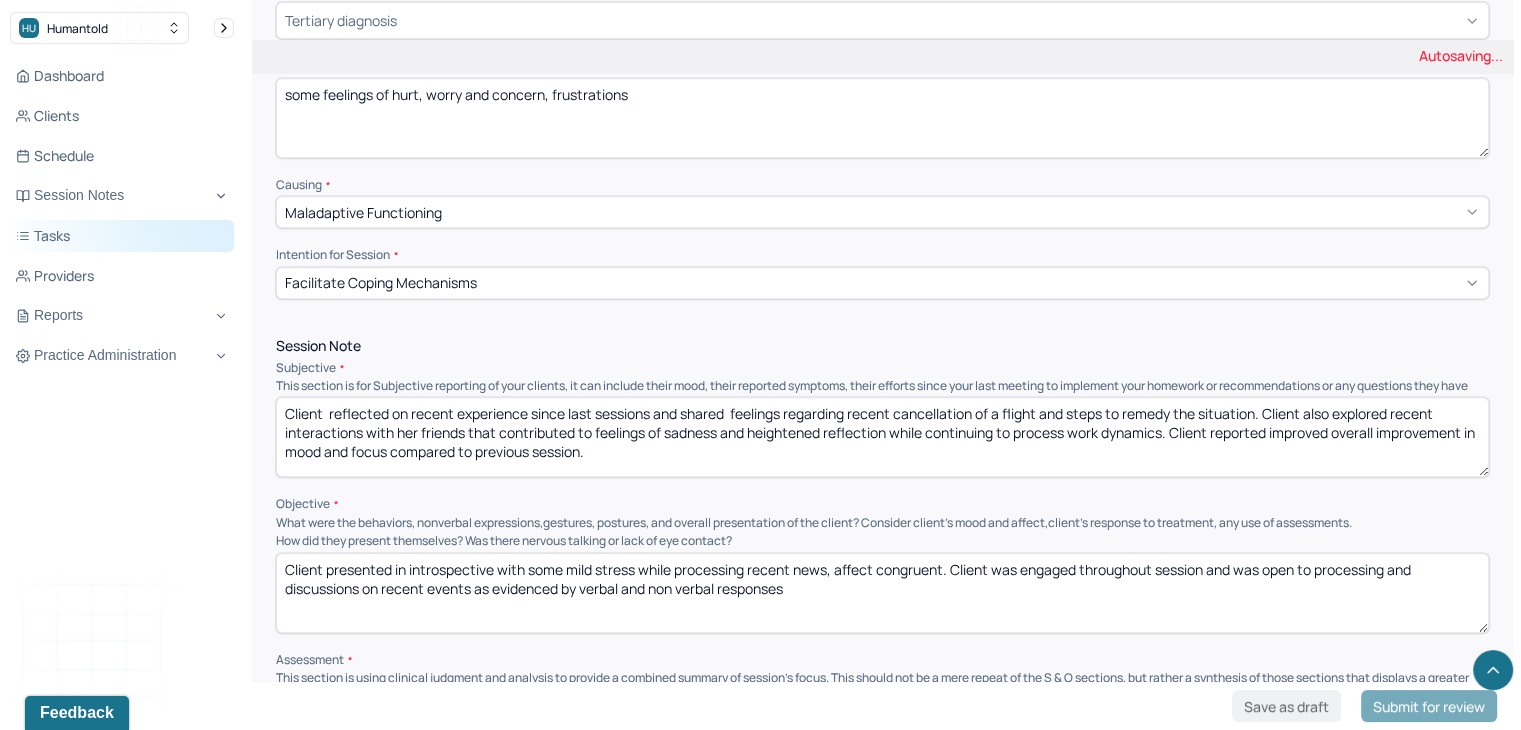 scroll, scrollTop: 954, scrollLeft: 0, axis: vertical 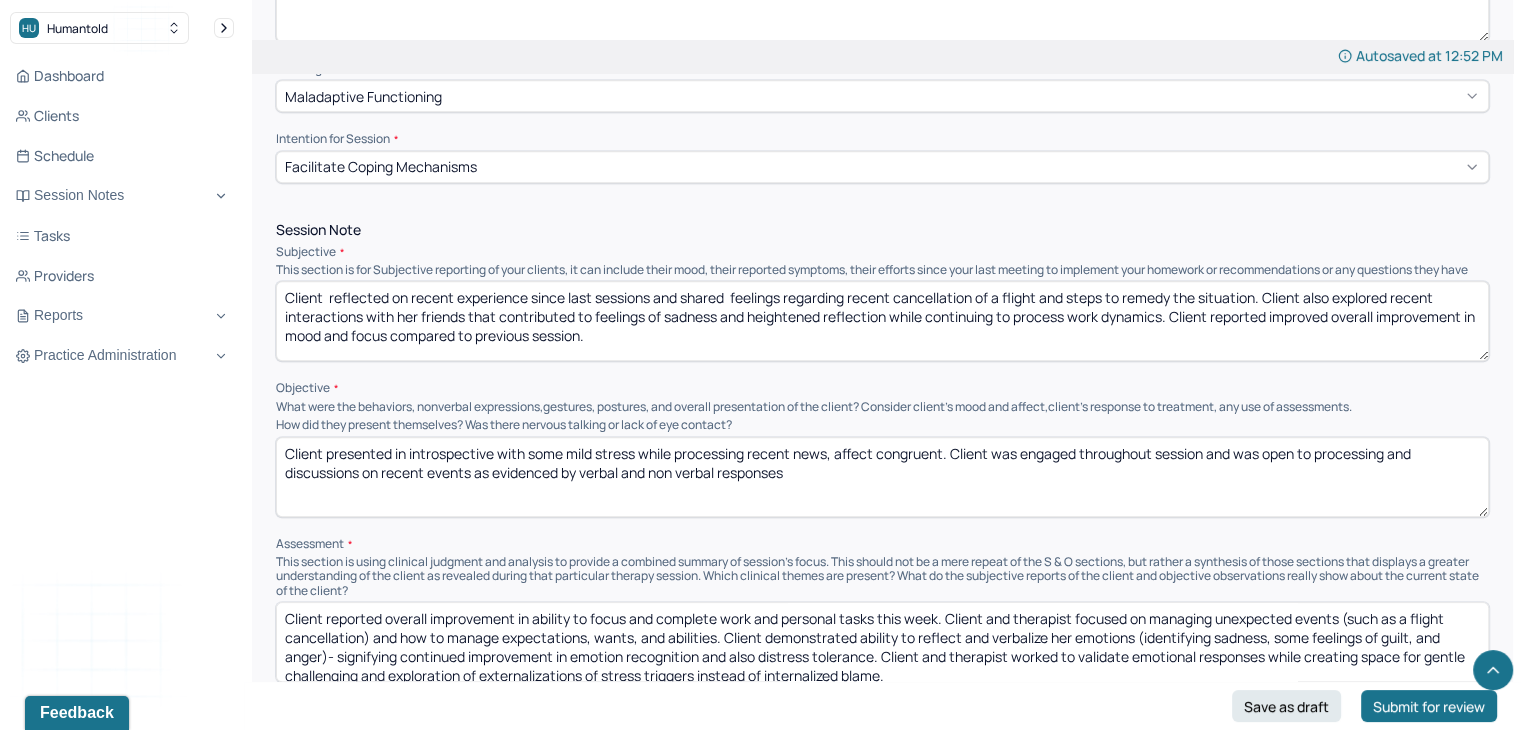 type on "some feelings of hurt, worry and concern, frustrations" 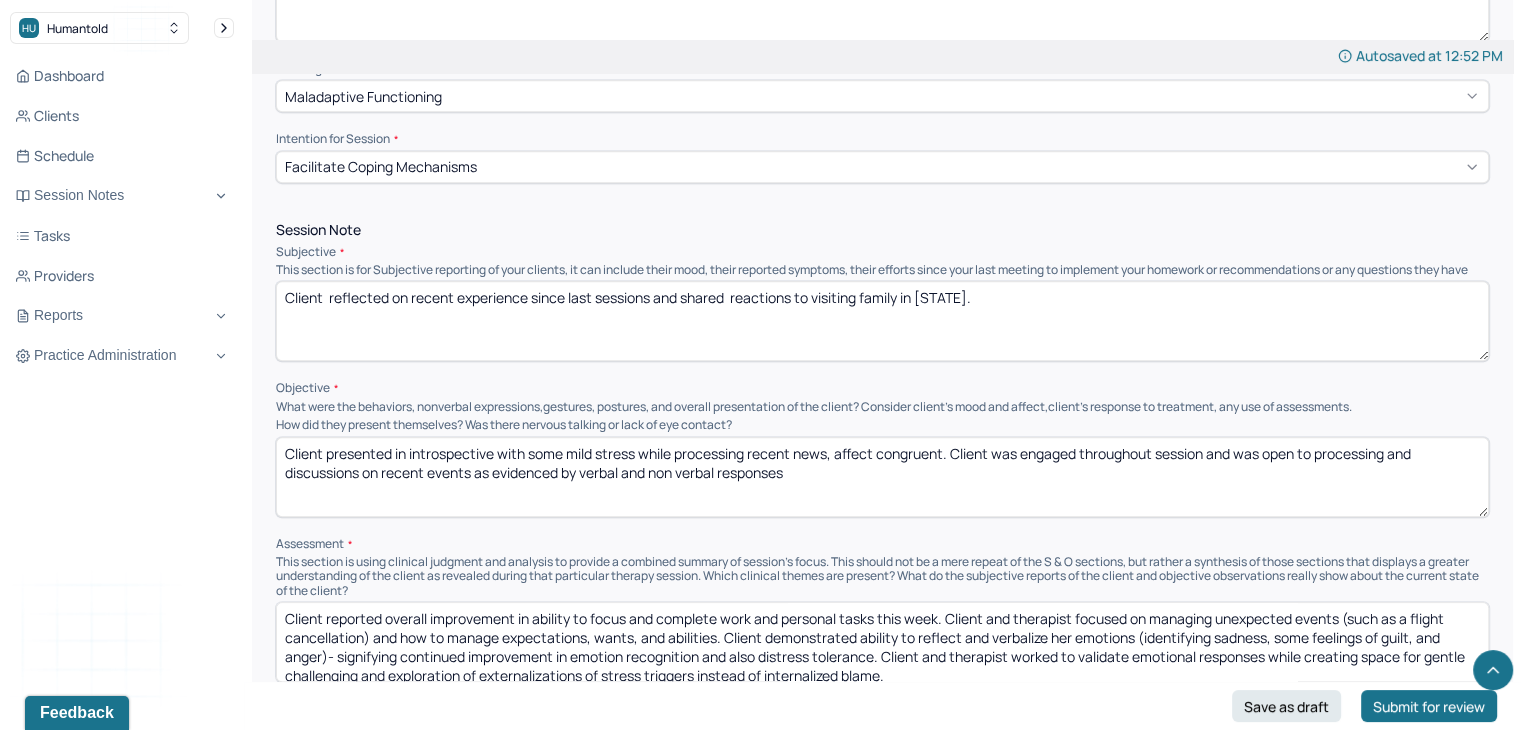 click on "Client  reflected on recent experience since last sessions and shared  reactions to visiting family in [STATE]." at bounding box center (882, 321) 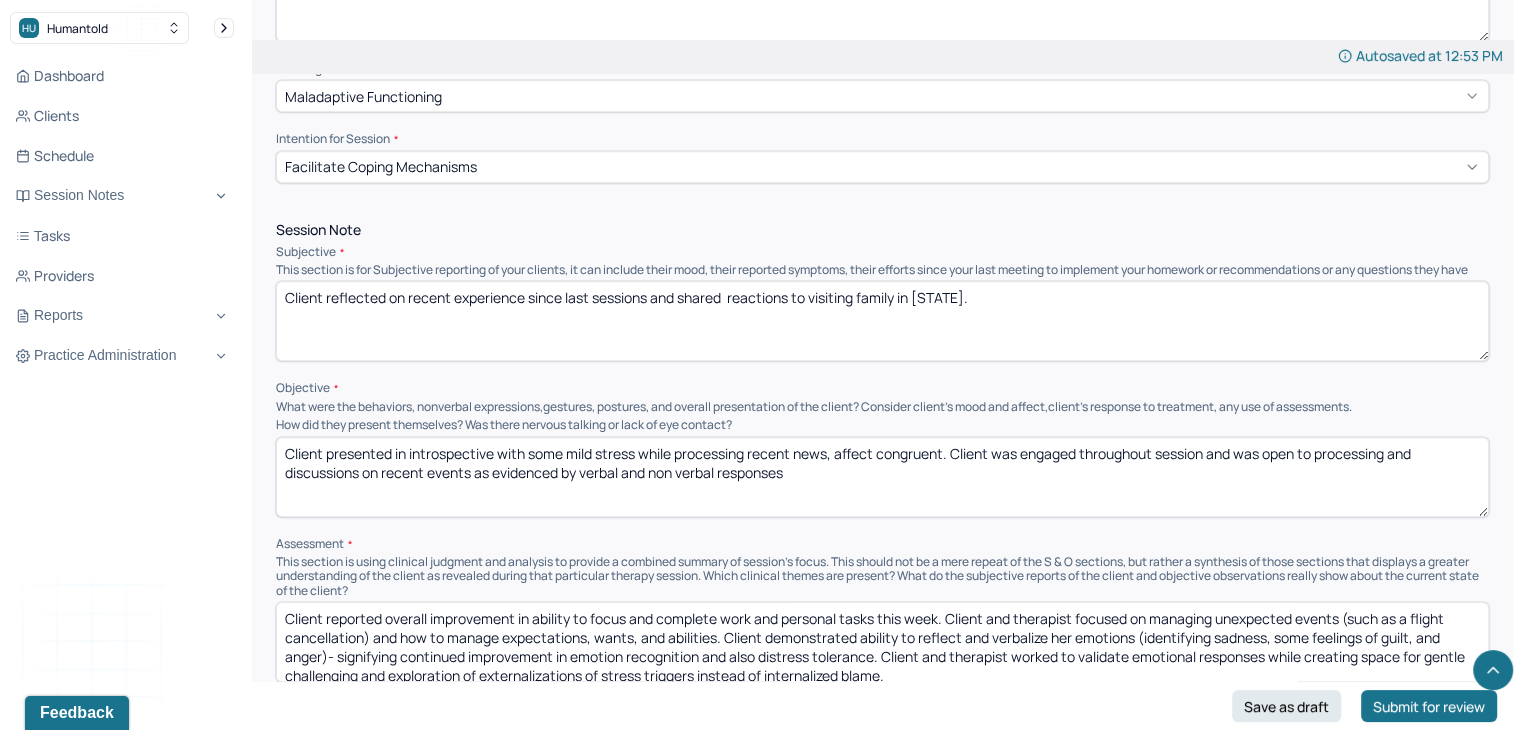 click on "Client reflected on recent experience since last sessions and shared  reactions to visiting family in [STATE]." at bounding box center [882, 321] 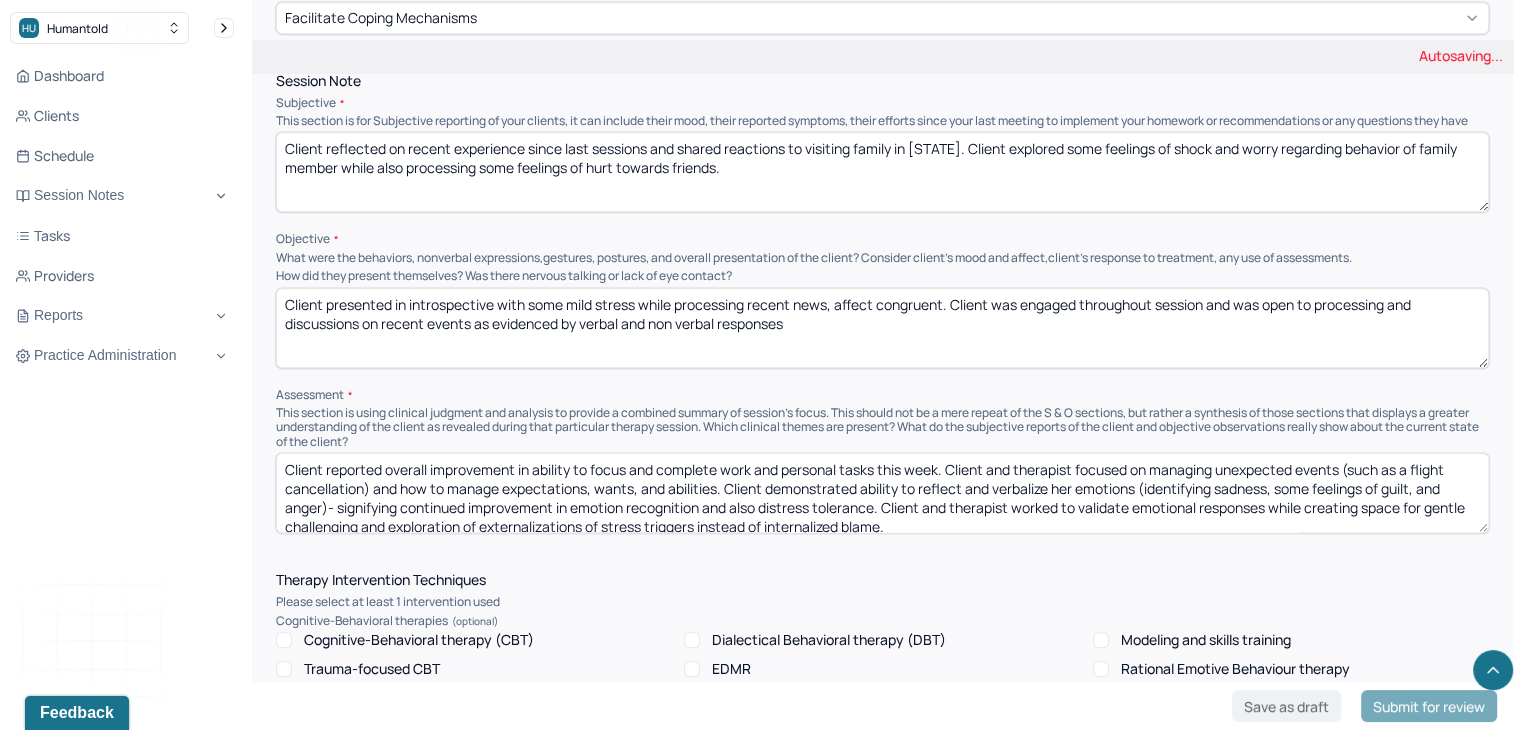 scroll, scrollTop: 1191, scrollLeft: 0, axis: vertical 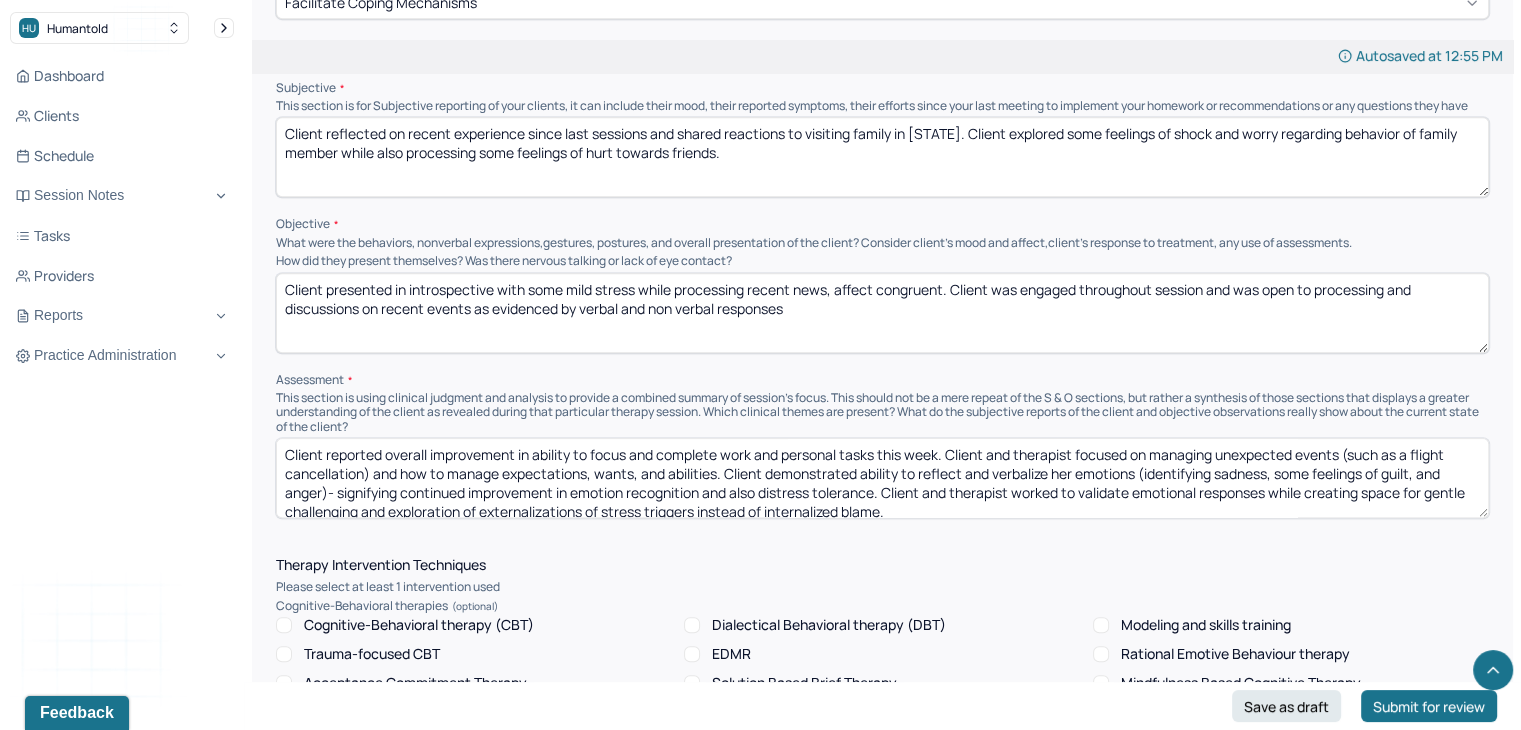 type on "Client reflected on recent experience since last sessions and shared reactions to visiting family in [STATE]. Client explored some feelings of shock and worry regarding behavior of family member while also processing some feelings of hurt towards friends." 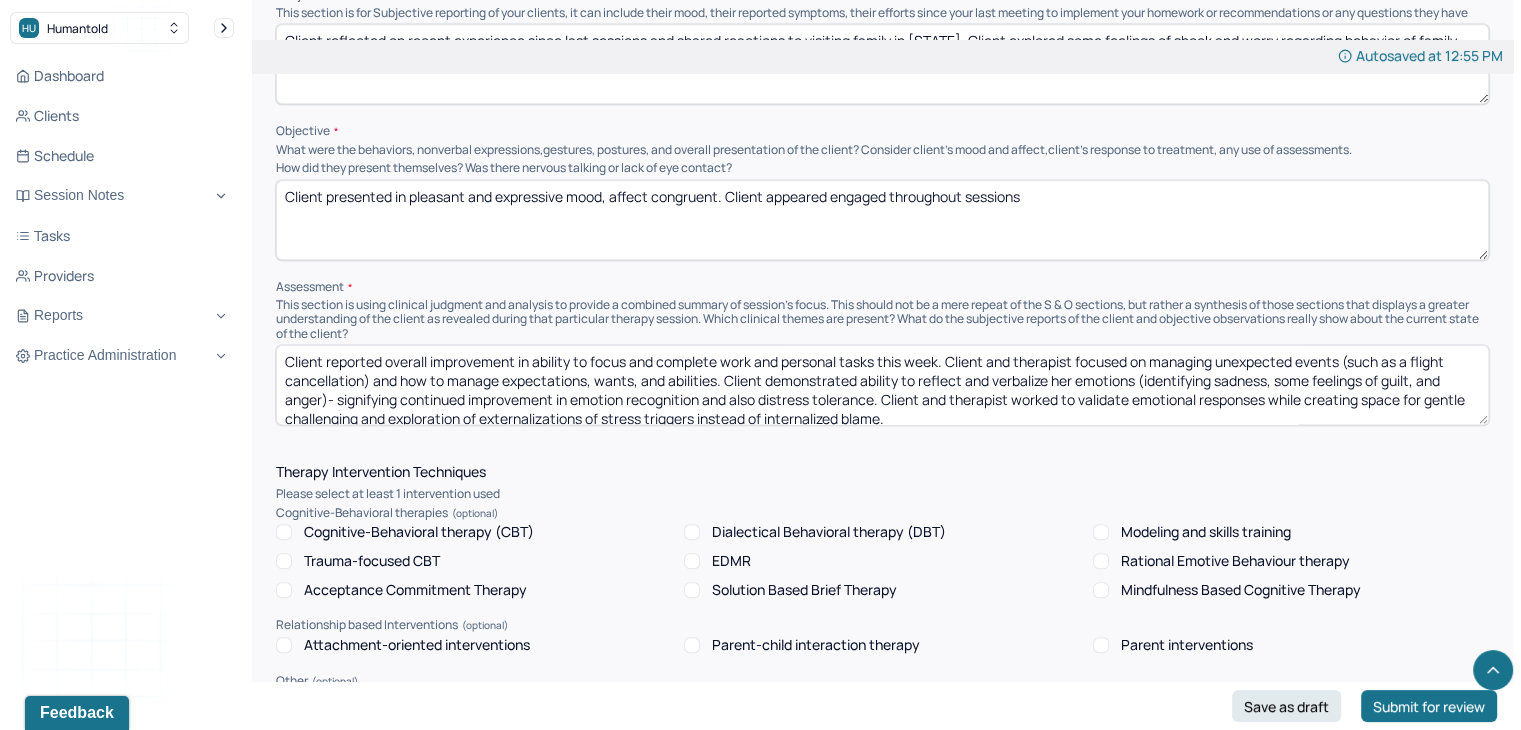 scroll, scrollTop: 1320, scrollLeft: 0, axis: vertical 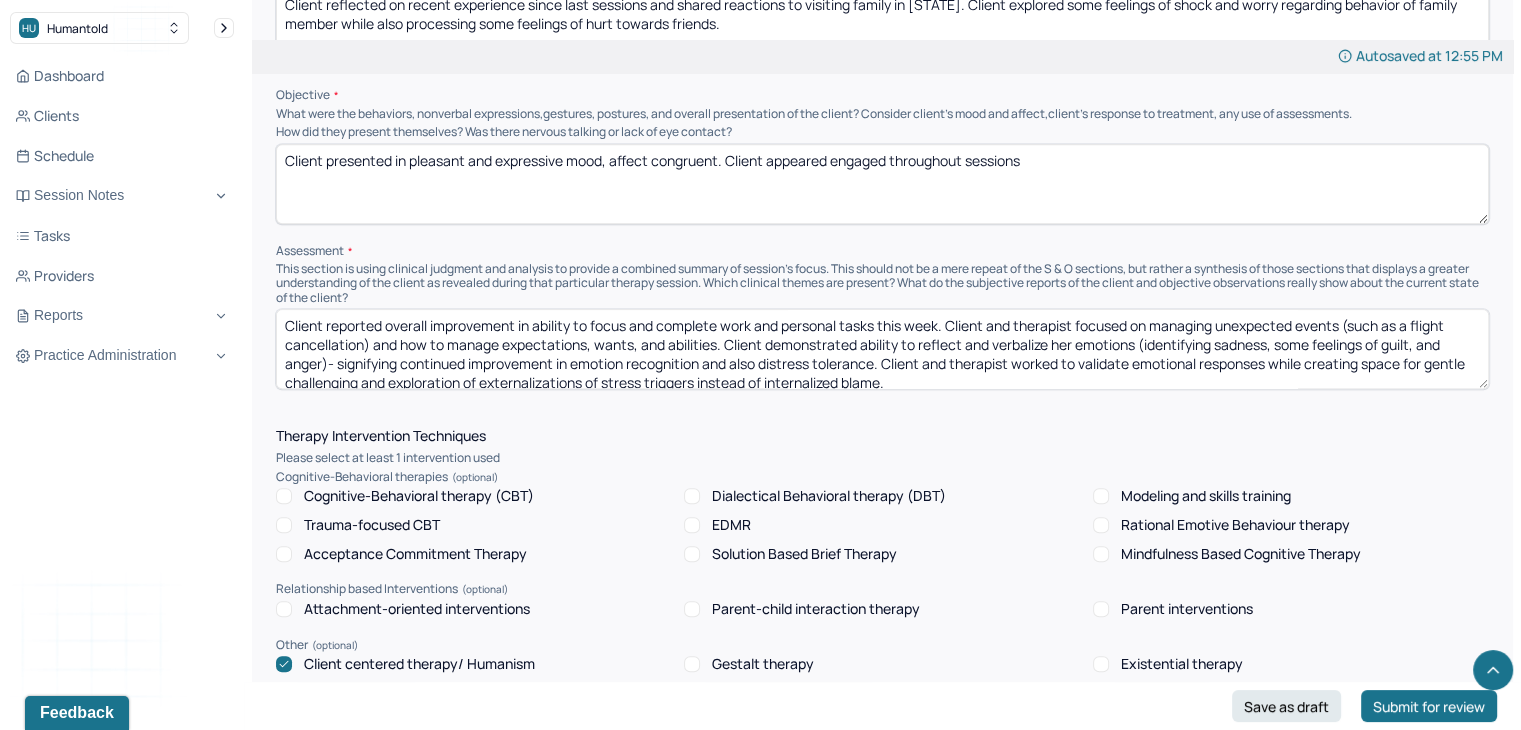 type on "Client presented in pleasant and expressive mood, affect congruent. Client appeared engaged throughout sessions" 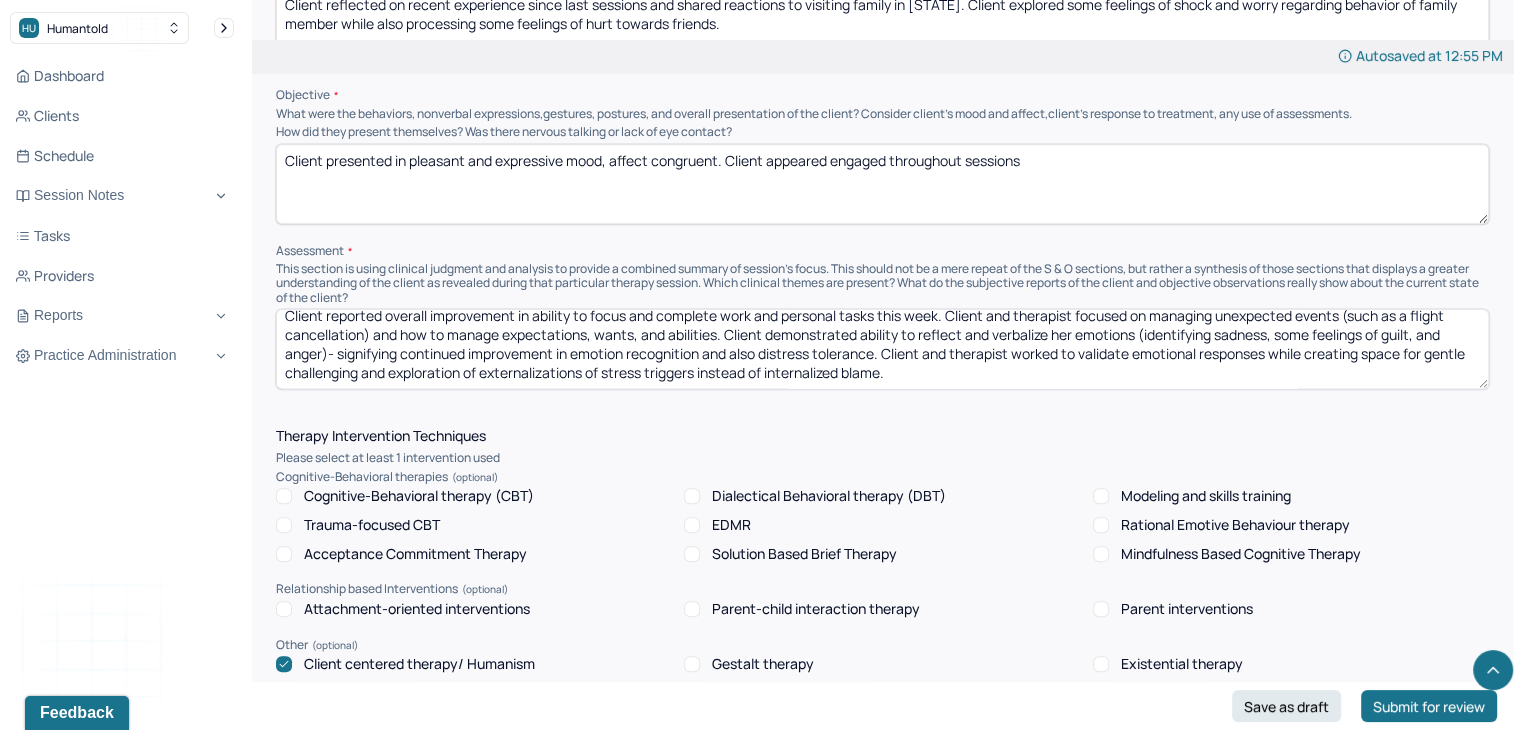 drag, startPoint x: 329, startPoint y: 338, endPoint x: 1195, endPoint y: 461, distance: 874.69135 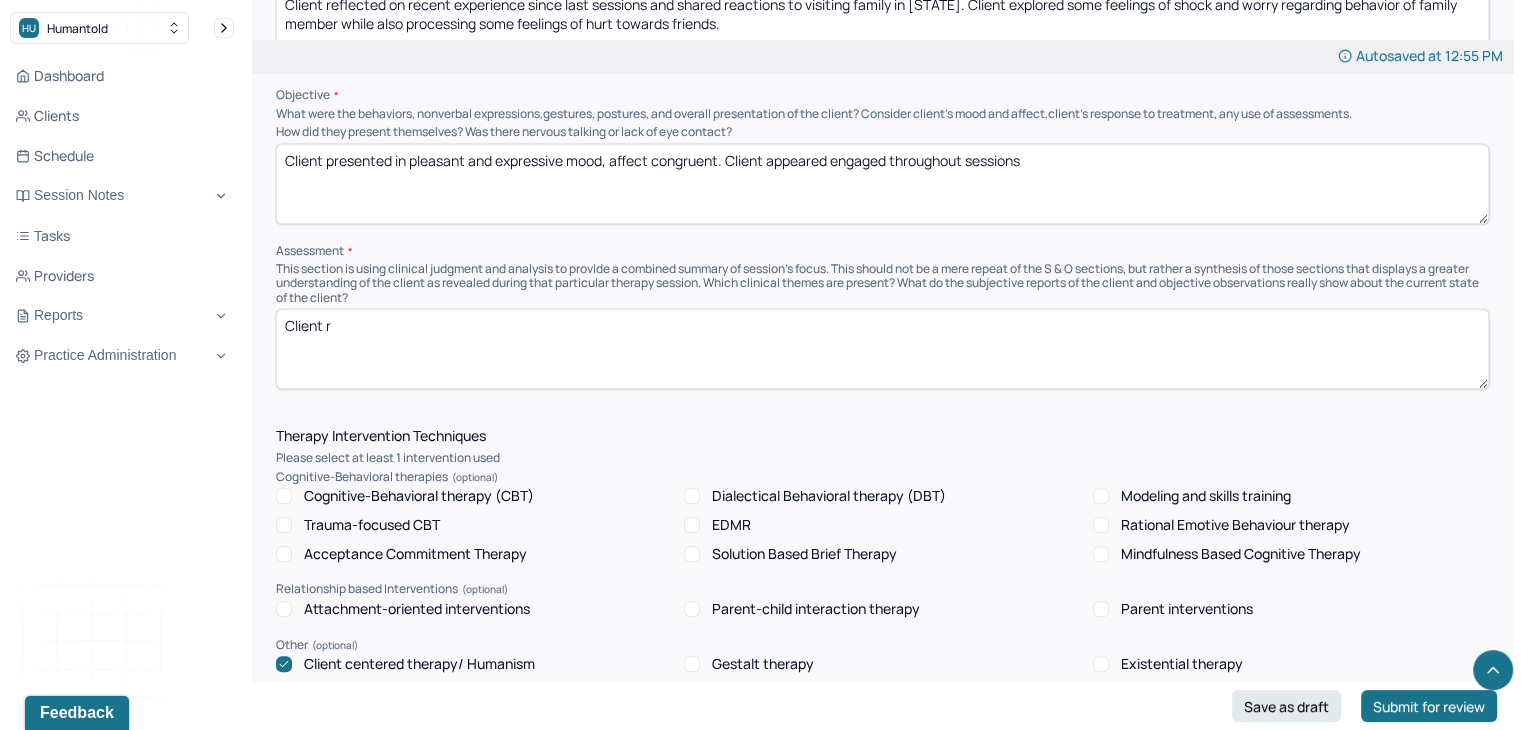 scroll, scrollTop: 0, scrollLeft: 0, axis: both 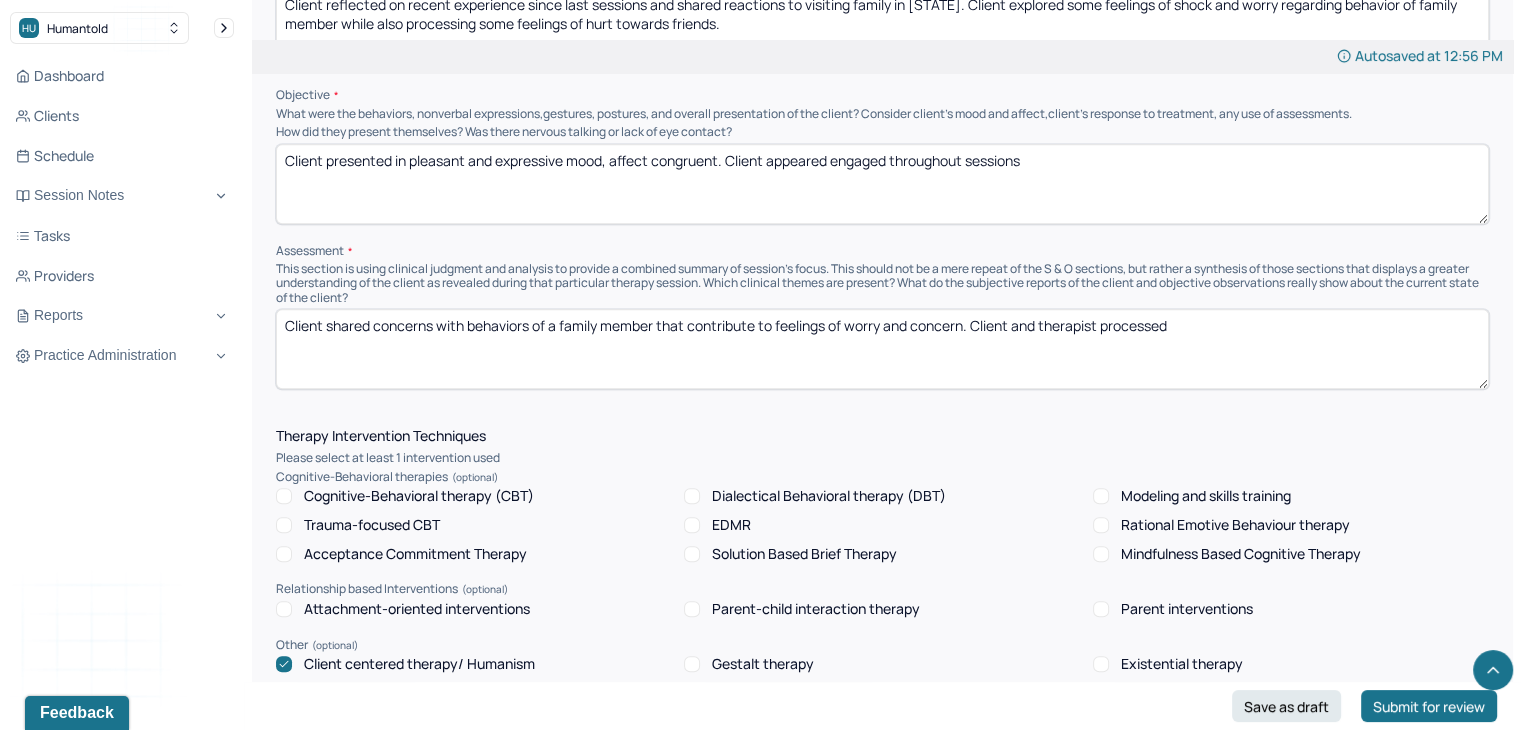 click on "Client shared concerns with behaviors of a family member that contribute to feelings of worry and concern. Client and therapist processed" at bounding box center (882, 349) 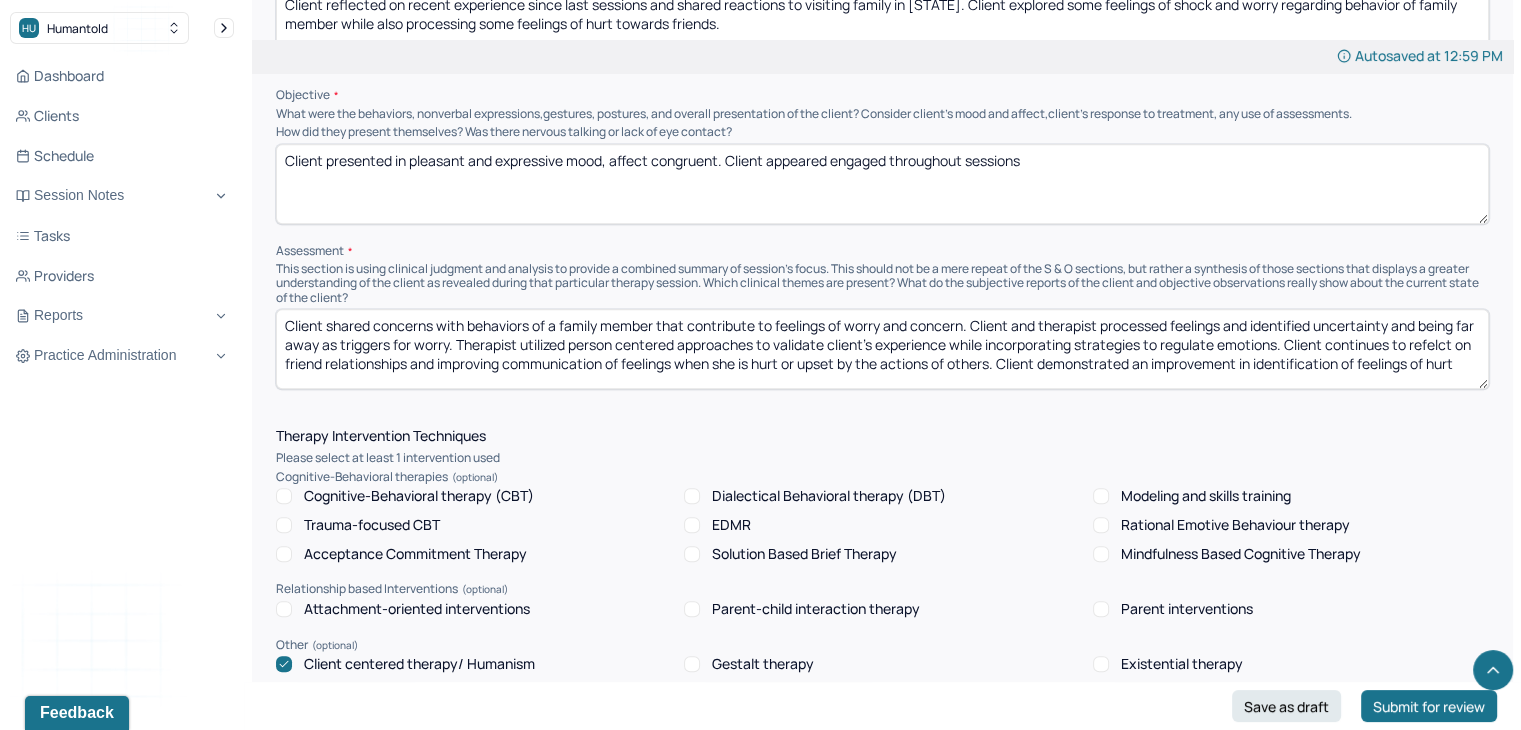 scroll, scrollTop: 4, scrollLeft: 0, axis: vertical 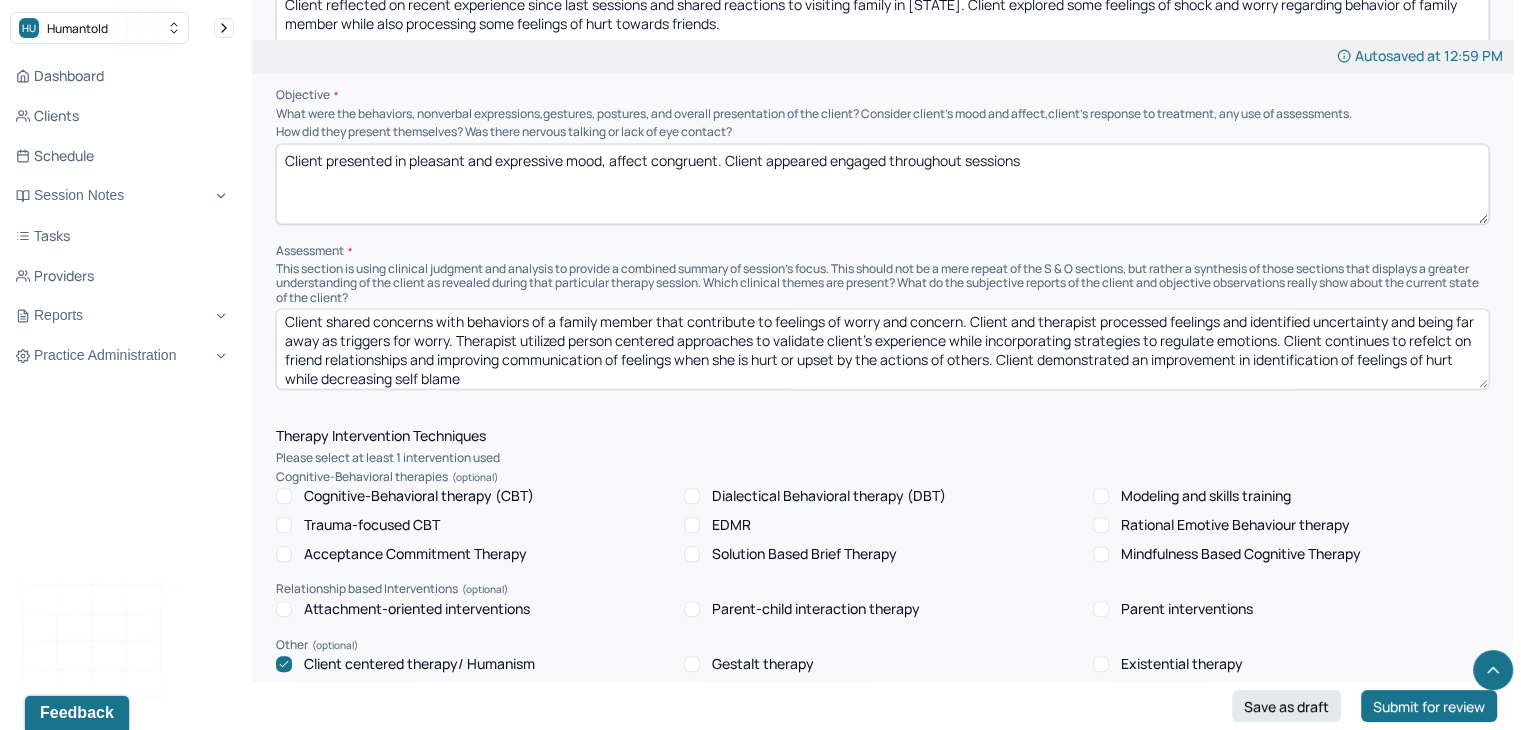 click on "Client shared concerns with behaviors of a family member that contribute to feelings of worry and concern. Client and therapist processed feelings and identified uncertainty and being far away as triggers for worry. Therapist utilized person centered approaches to validate client's experience while incorporating strategies to regulate emotions. Client continues to refelct on friend relationships and improving communication of feelings when she is hurt or upset by the actions of others. Client demonstrated an improvement in identification of feelings of hurt while decreasing self blame" at bounding box center [882, 349] 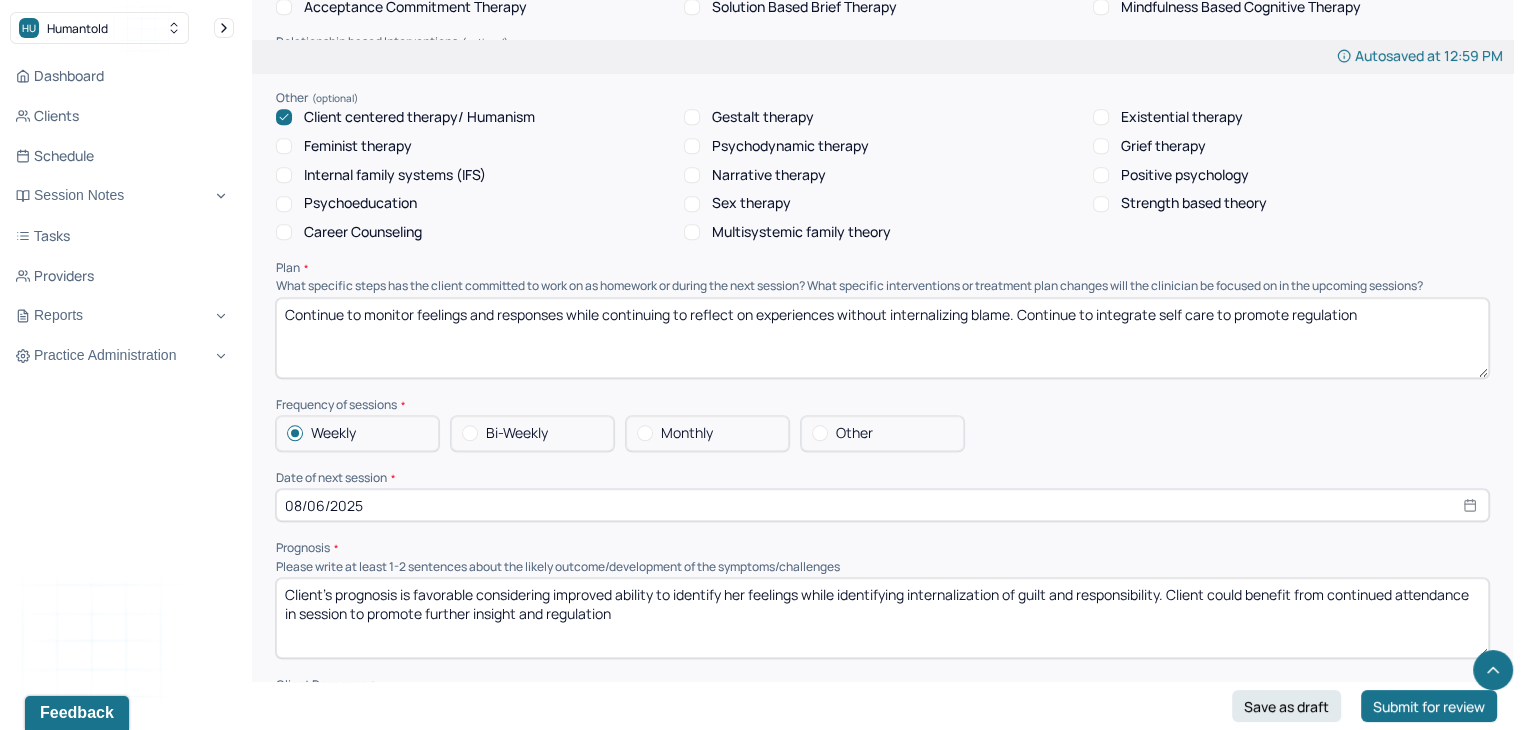 scroll, scrollTop: 1868, scrollLeft: 0, axis: vertical 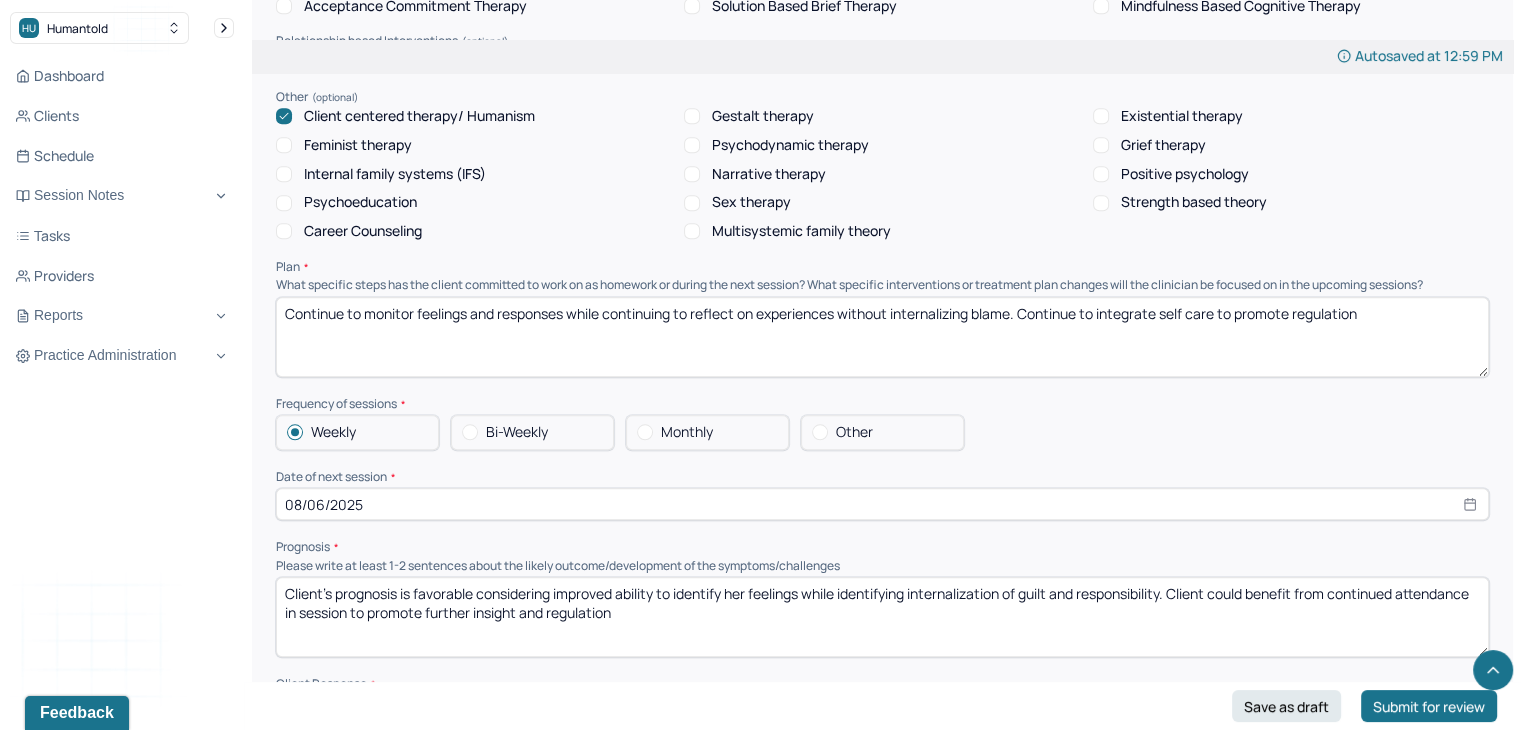 type on "Client shared concerns with behaviors of a family member that contribute to feelings of worry and concern. Client and therapist processed feelings and identified uncertainty and being far away as triggers for worry. Therapist utilized person centered approaches to validate client's experience while incorporating strategies to regulate emotions. Client continues to reflect on friend relationships and improving communication of feelings when she is hurt or upset by the actions of others. Client demonstrated an improvement in identification of feelings of hurt while decreasing tendency to self blame" 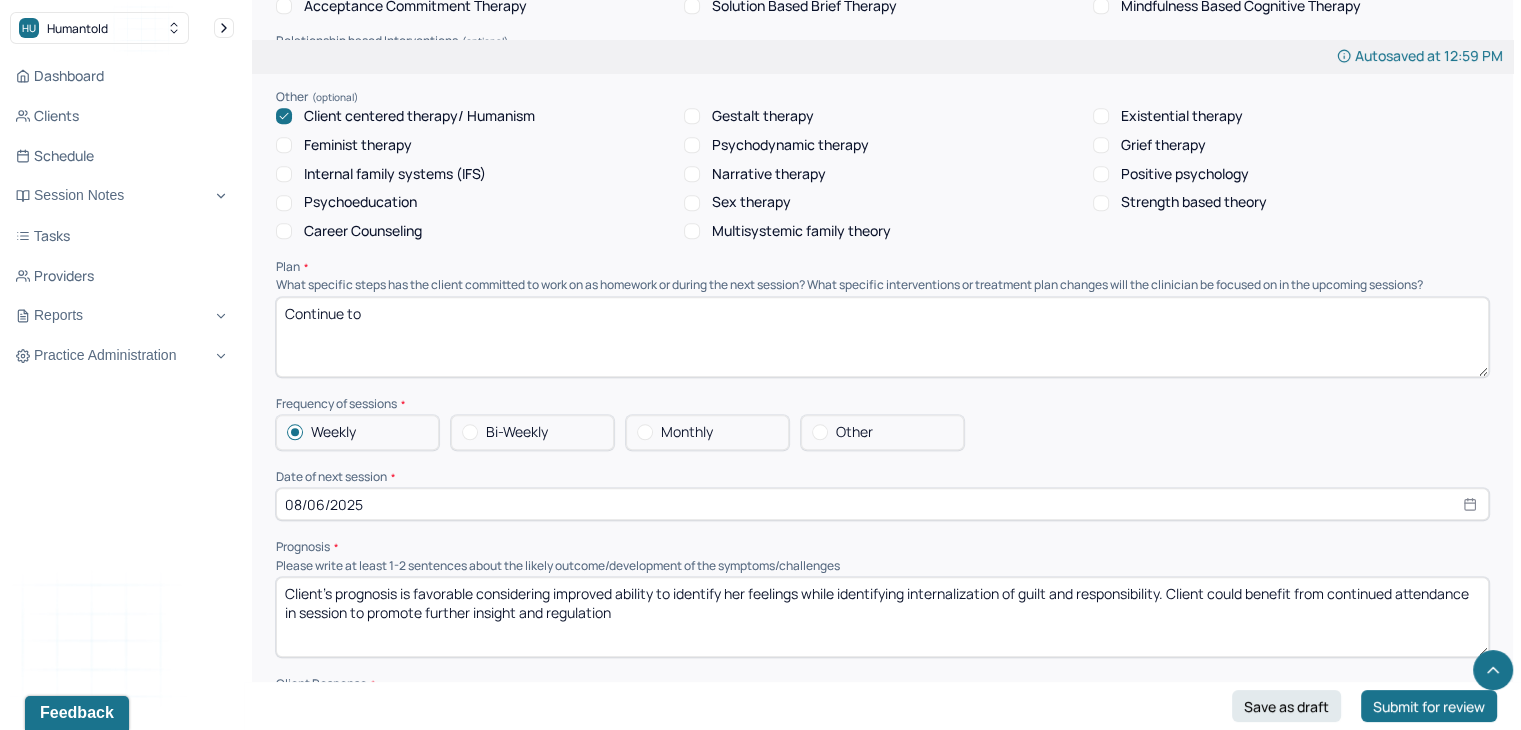 type on "Continue to" 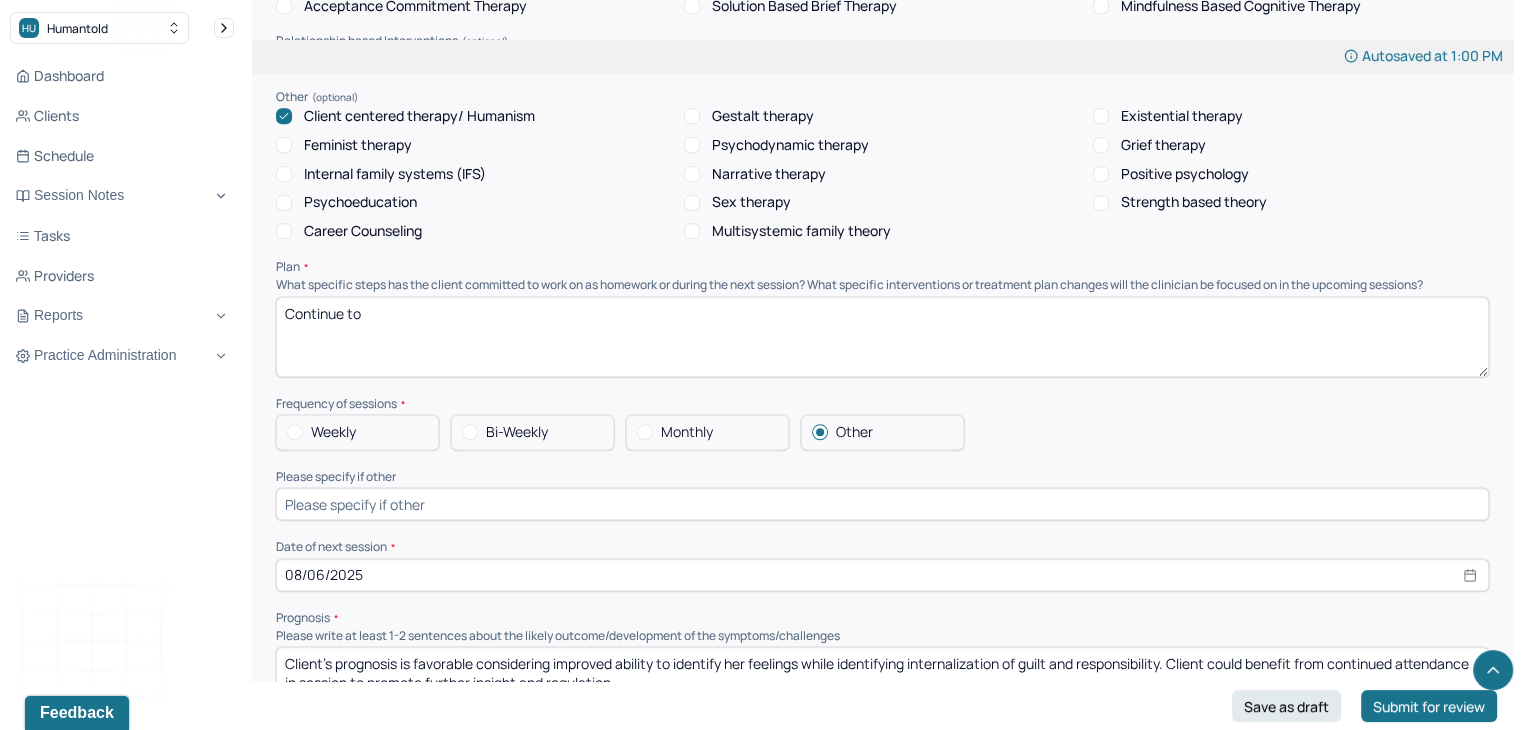 click at bounding box center (882, 504) 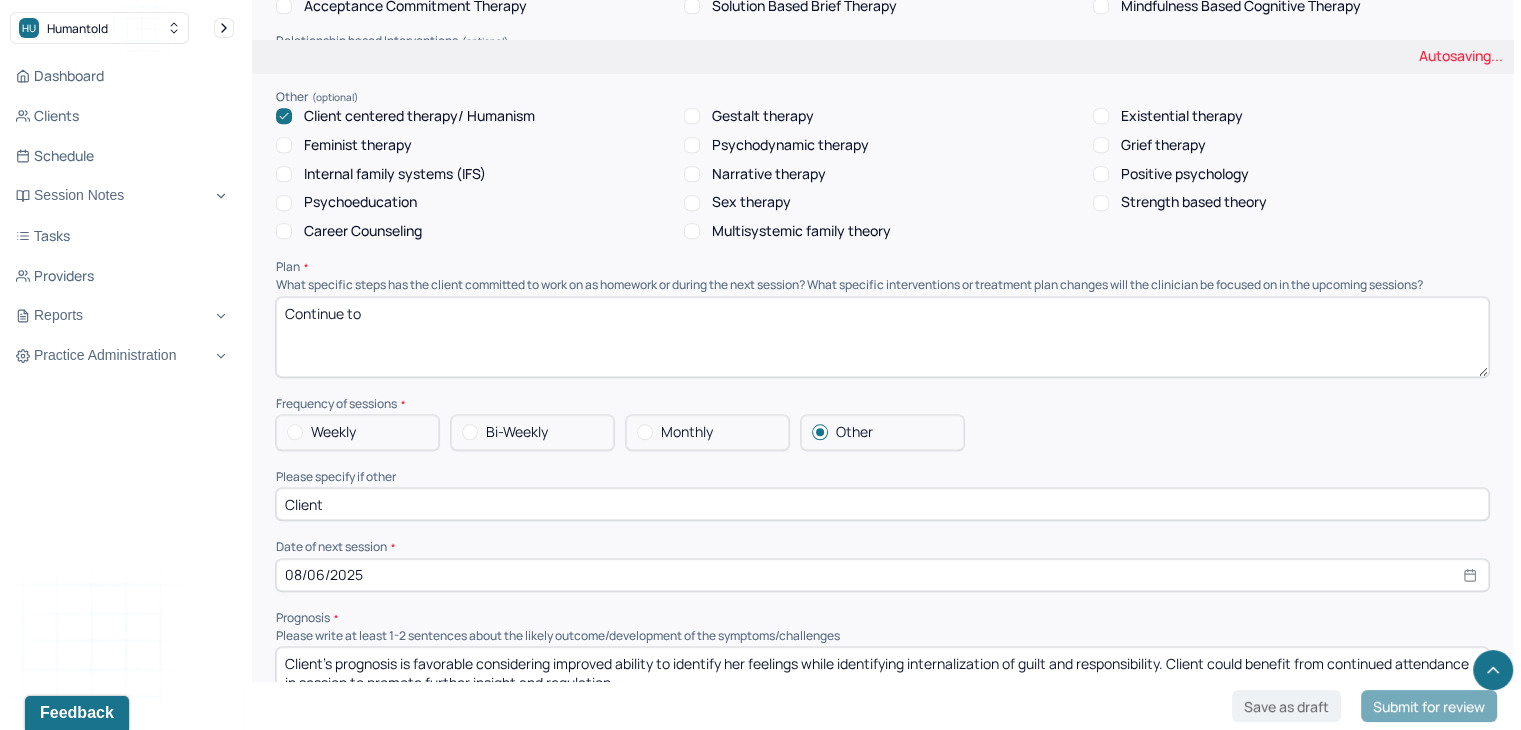 click on "What specific steps has the client committed to work on as homework or during the next session? What specific interventions or treatment plan changes will the clinician be focused on in the upcoming sessions?" at bounding box center [882, 285] 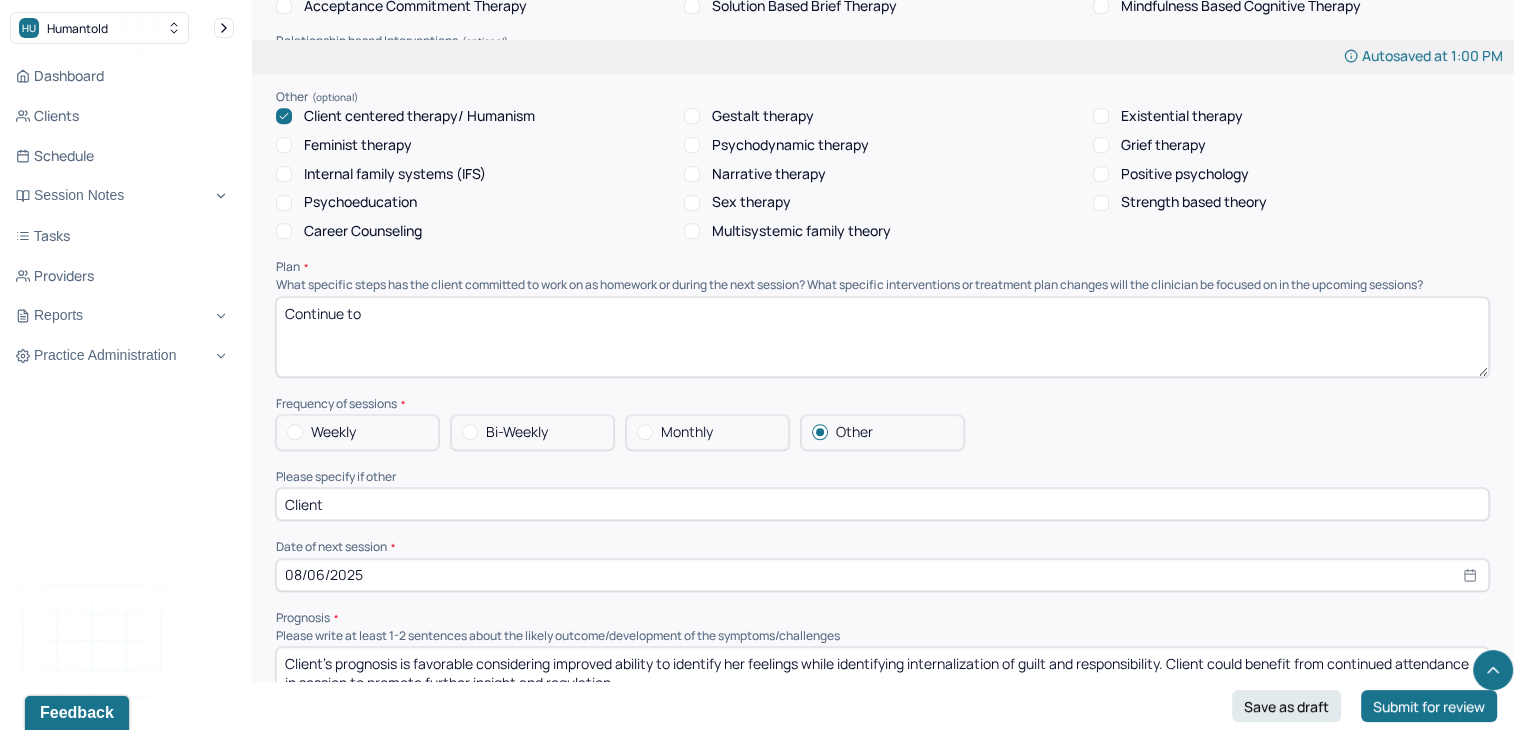 click on "Client" at bounding box center (882, 504) 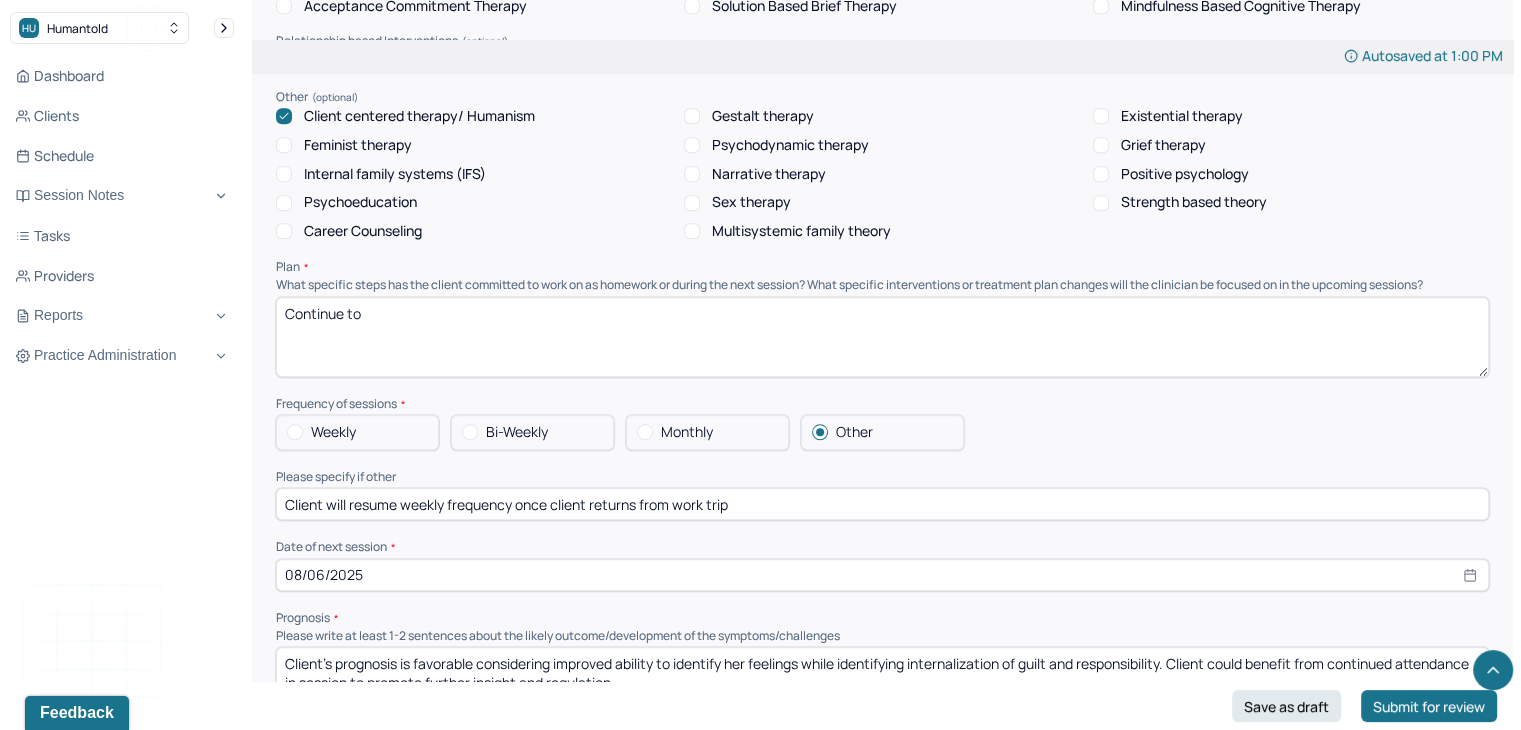 click on "Client will resume weekly frequency once client returns from work trip" at bounding box center [882, 504] 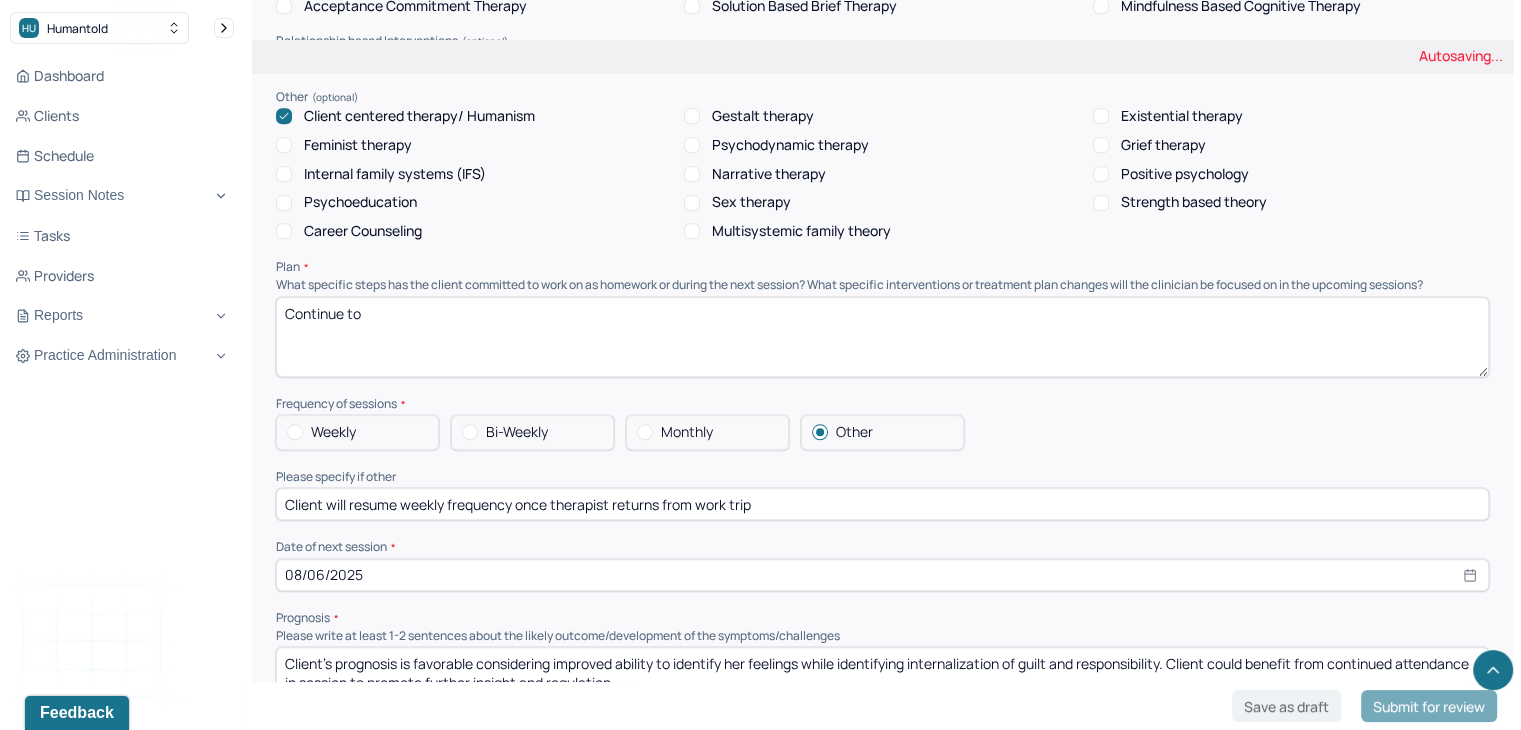 click on "Client will resume weekly frequency once therapist returns from work trip" at bounding box center (882, 504) 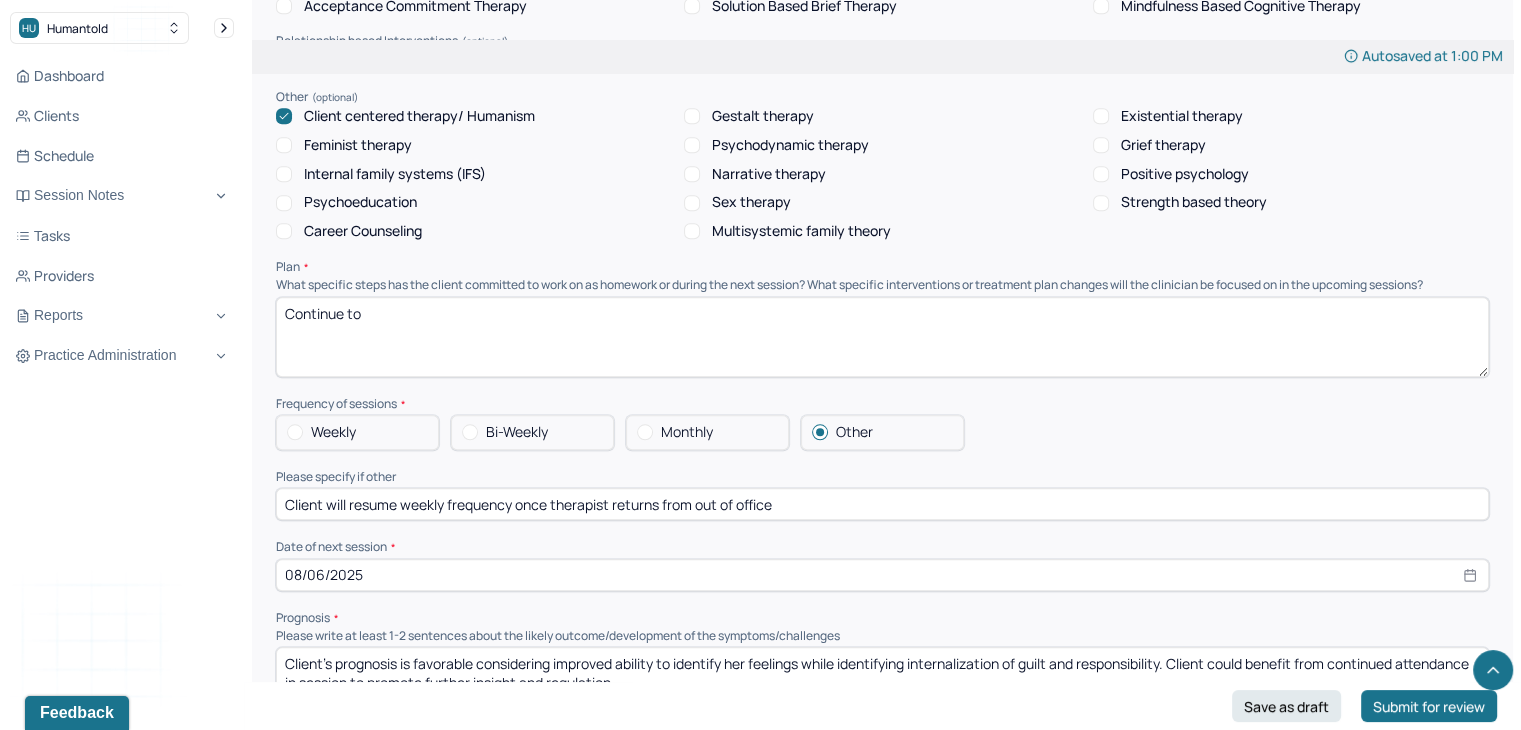 type on "Client will resume weekly frequency once therapist returns from out of office" 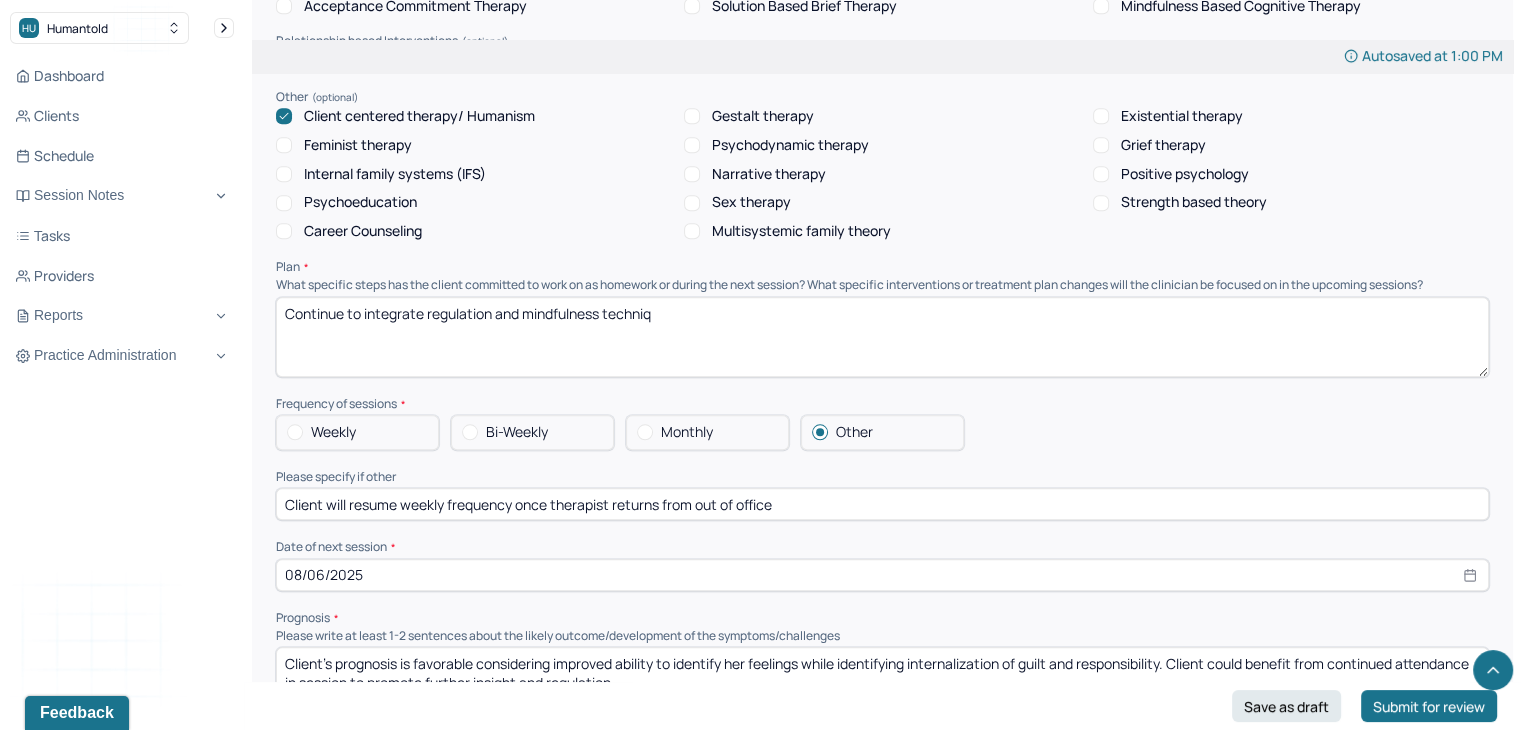 click on "Continue to integrate regulation and mindfulness techniq" at bounding box center (882, 337) 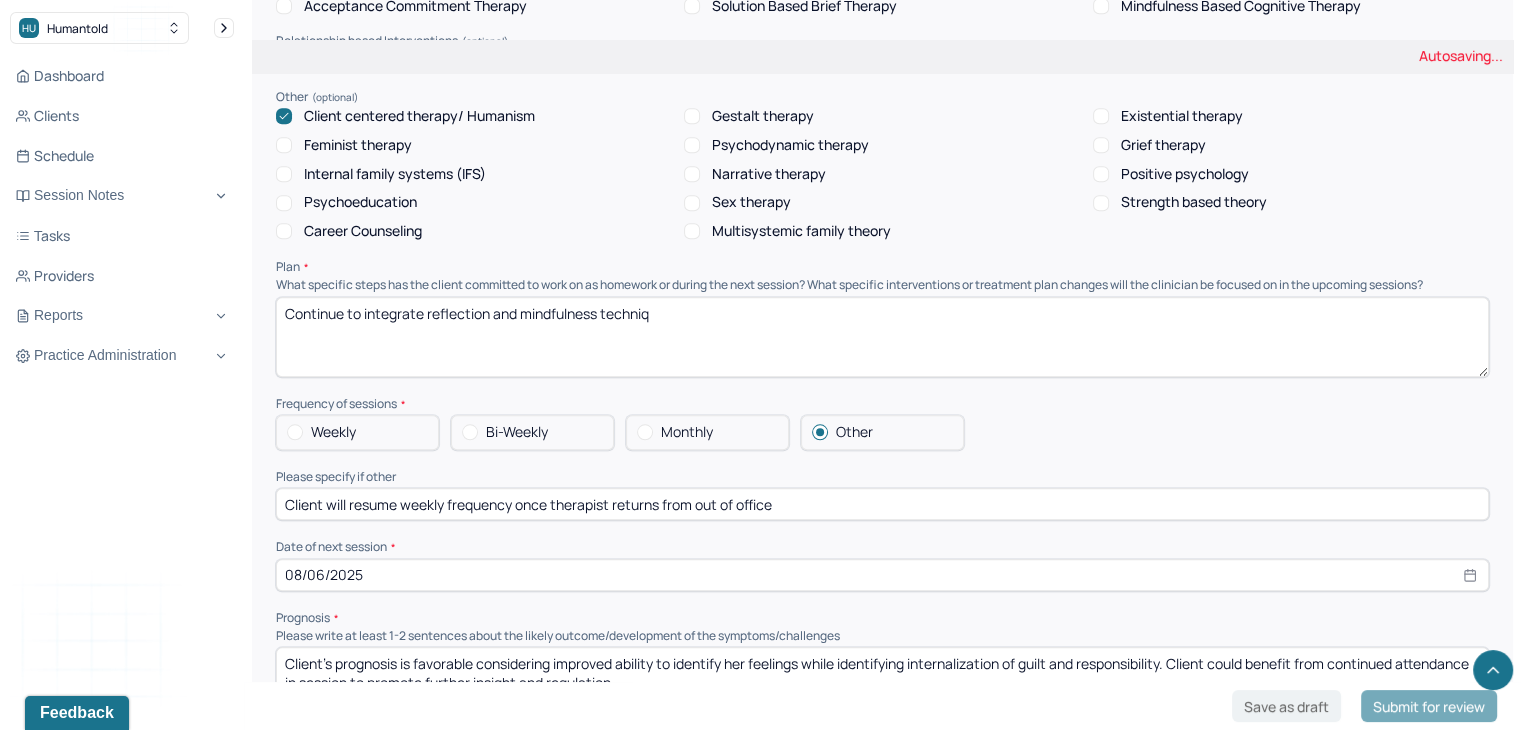 click on "Continue to integrate regulation and mindfulness techniq" at bounding box center (882, 337) 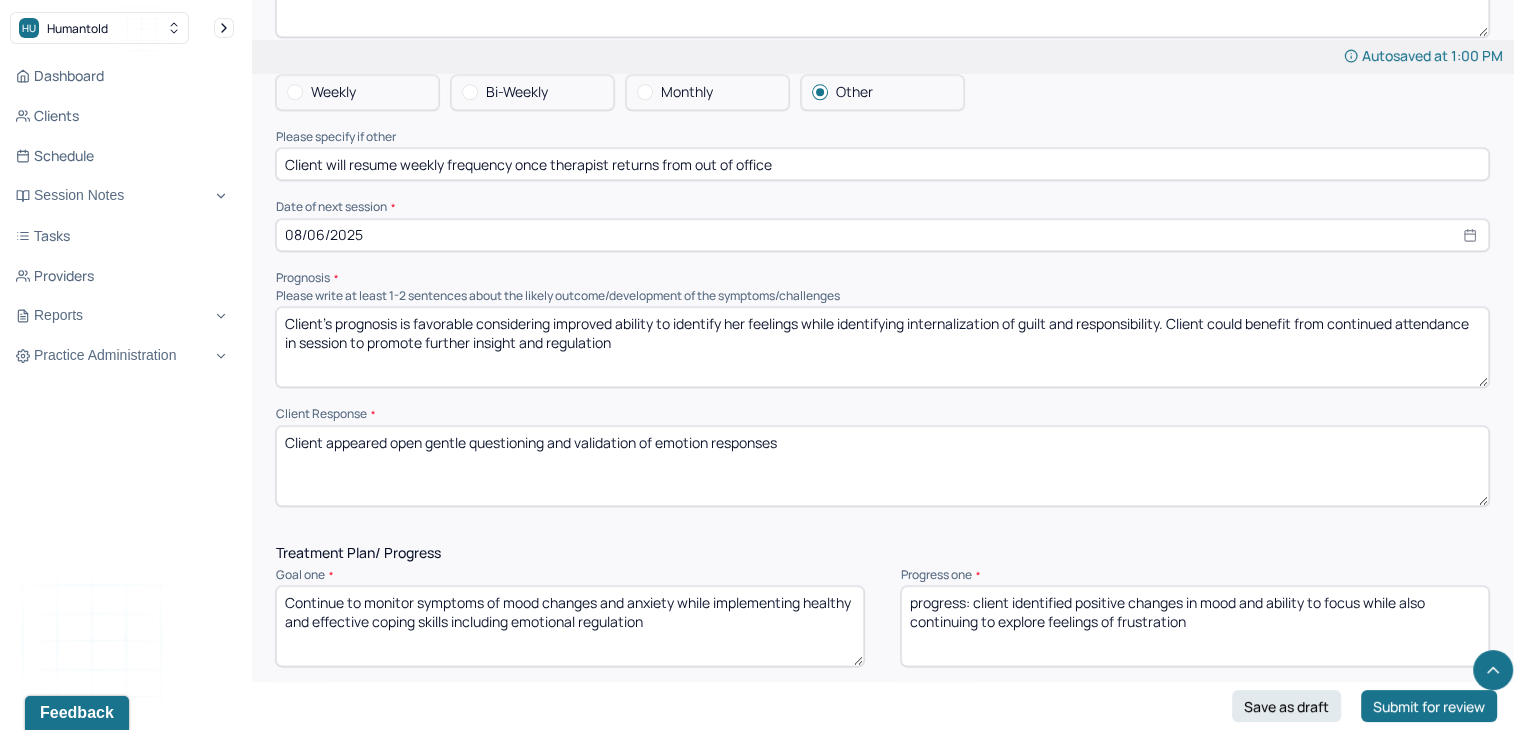 scroll, scrollTop: 2208, scrollLeft: 0, axis: vertical 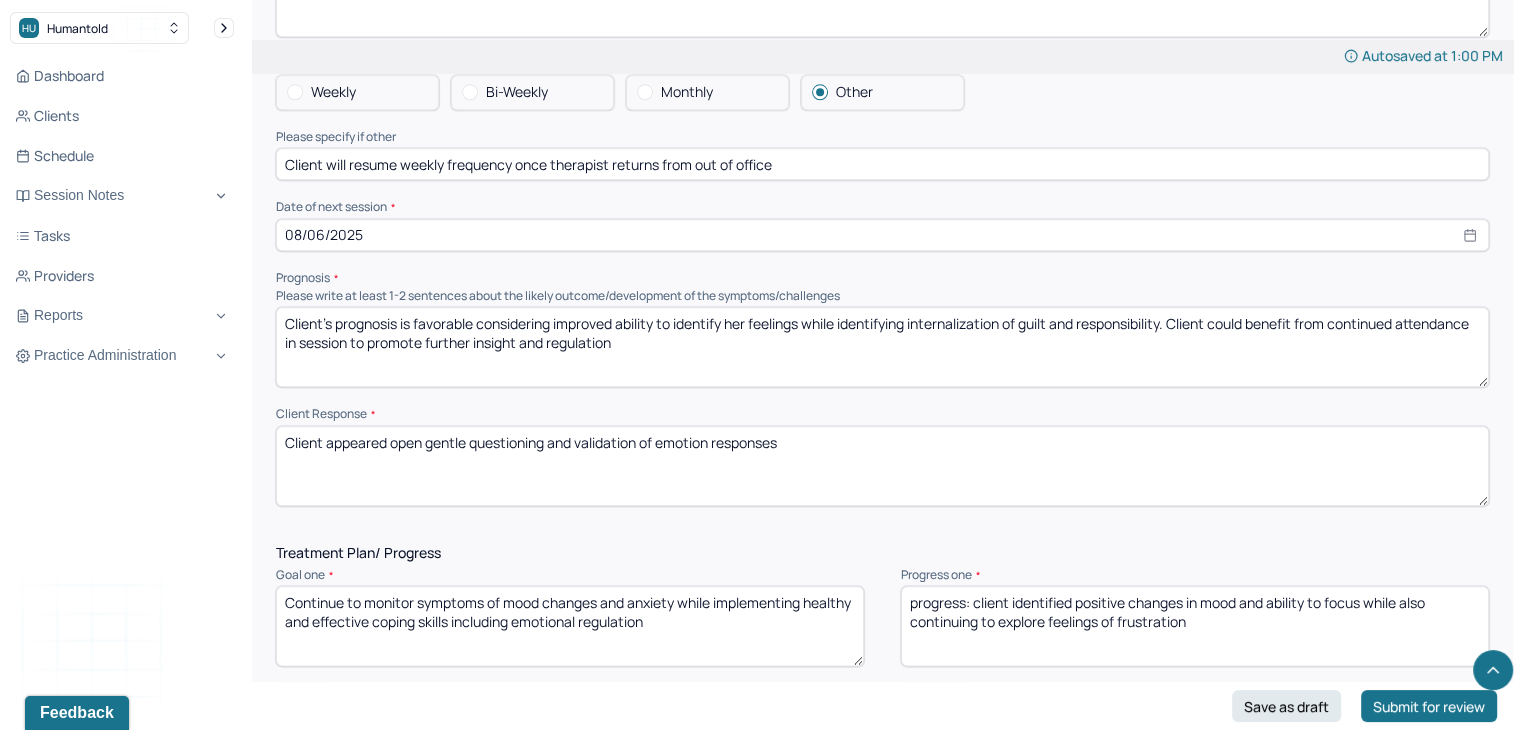 type on "Continue to integrate reflection and mindfulness techniques to promote regulation" 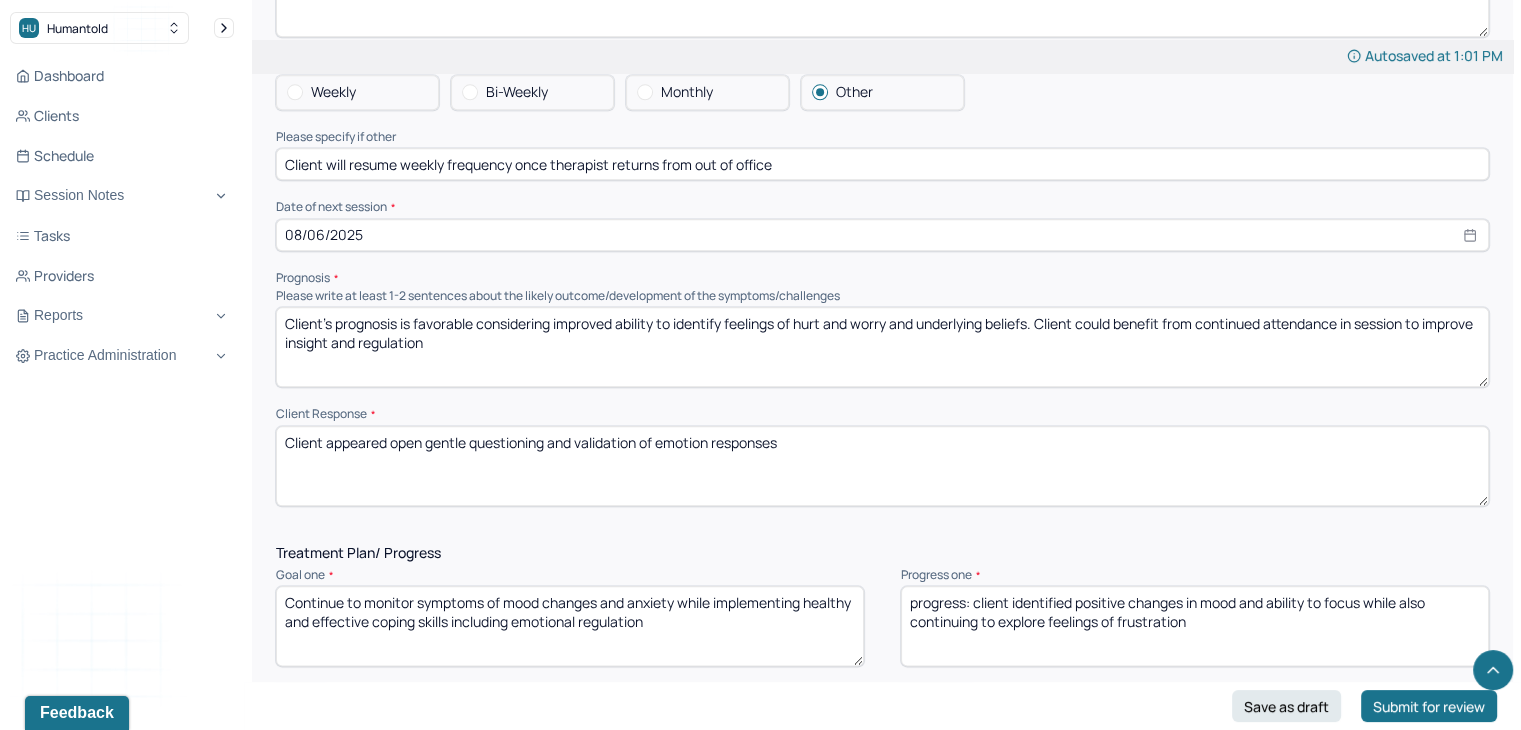 type on "Client's prognosis is favorable considering improved ability to identify feelings of hurt and worry and underlying beliefs. Client could benefit from continued attendance in session to improve insight and regulation" 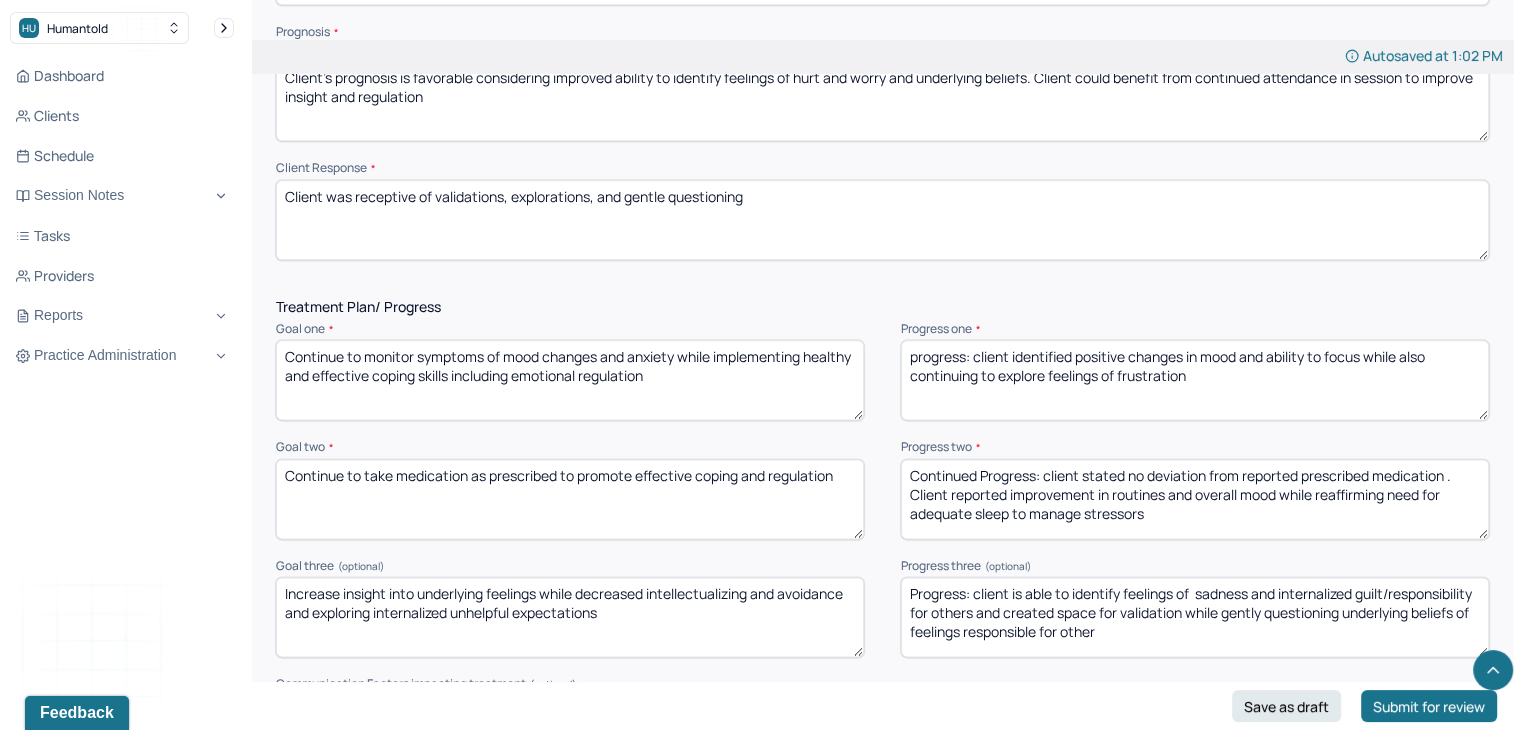 scroll, scrollTop: 2455, scrollLeft: 0, axis: vertical 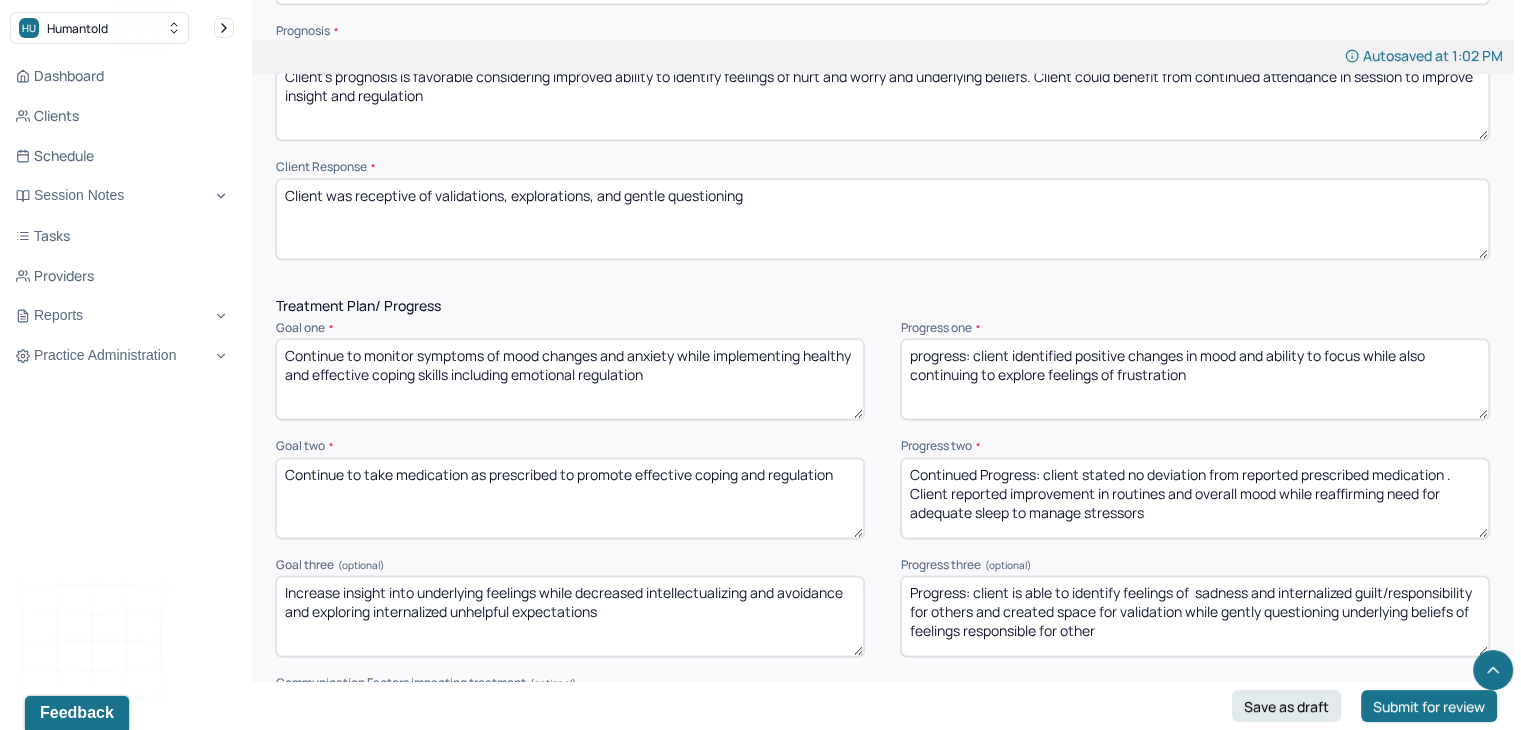 type on "Client was receptive of validations, explorations, and gentle questioning" 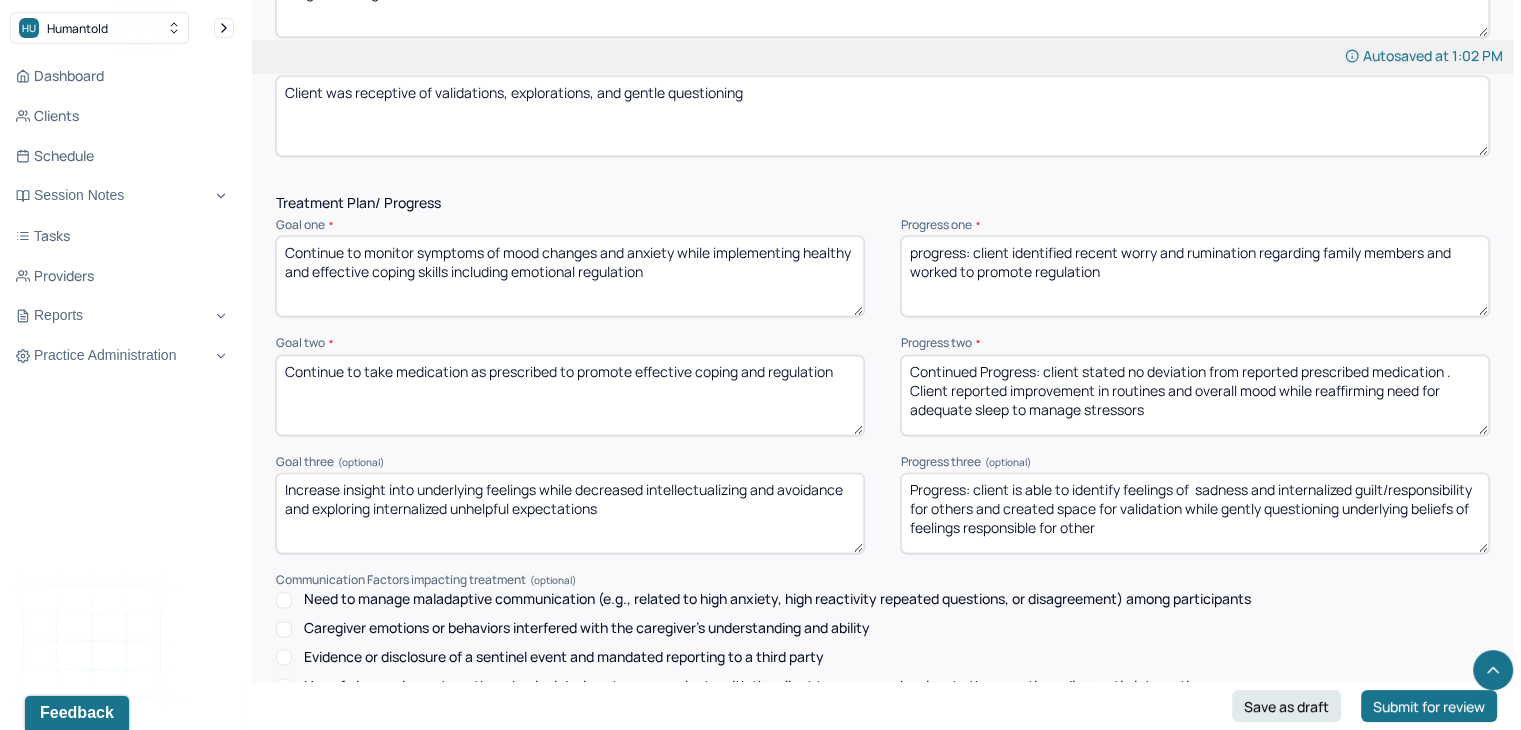scroll, scrollTop: 2586, scrollLeft: 0, axis: vertical 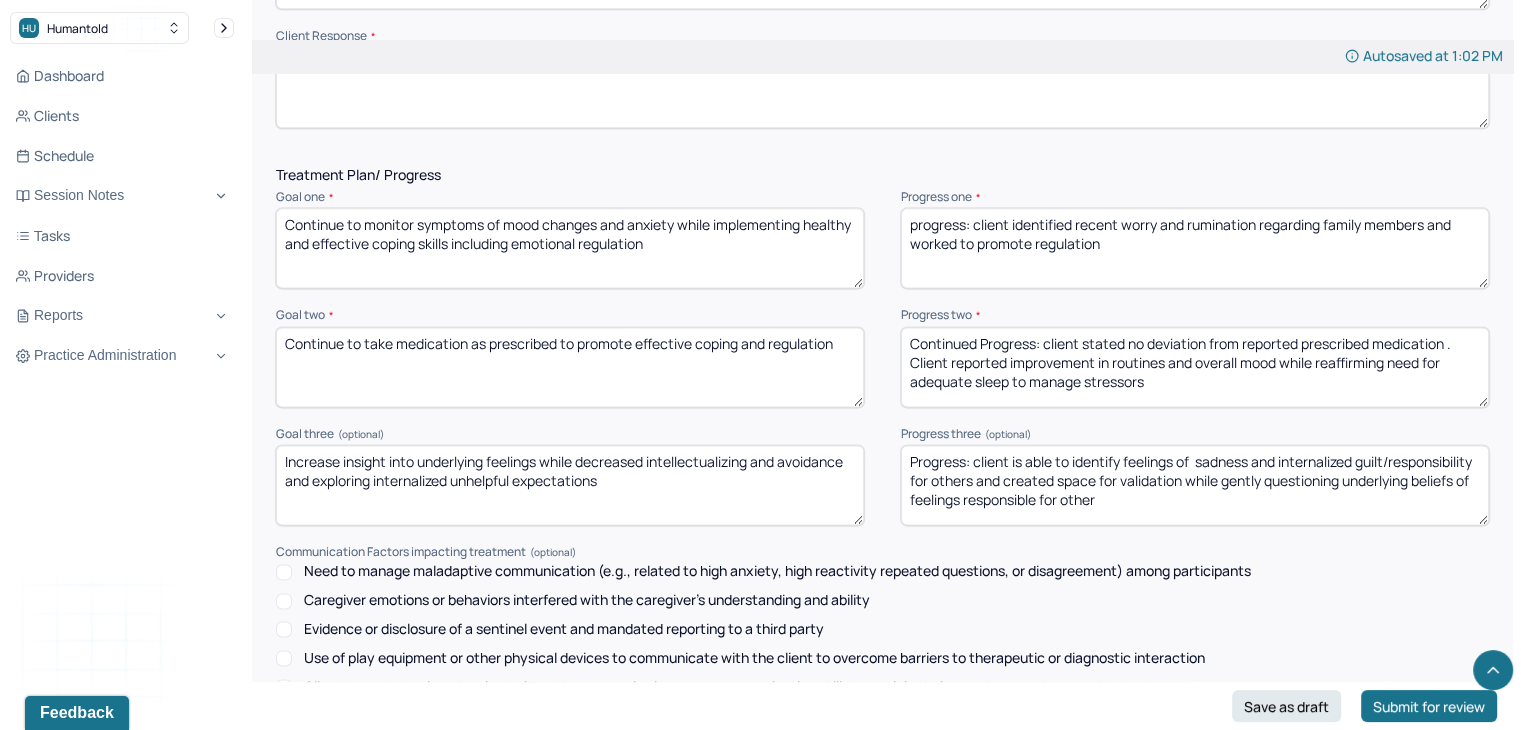 type on "progress: client identified recent worry and rumination regarding family members and worked to promote regulation" 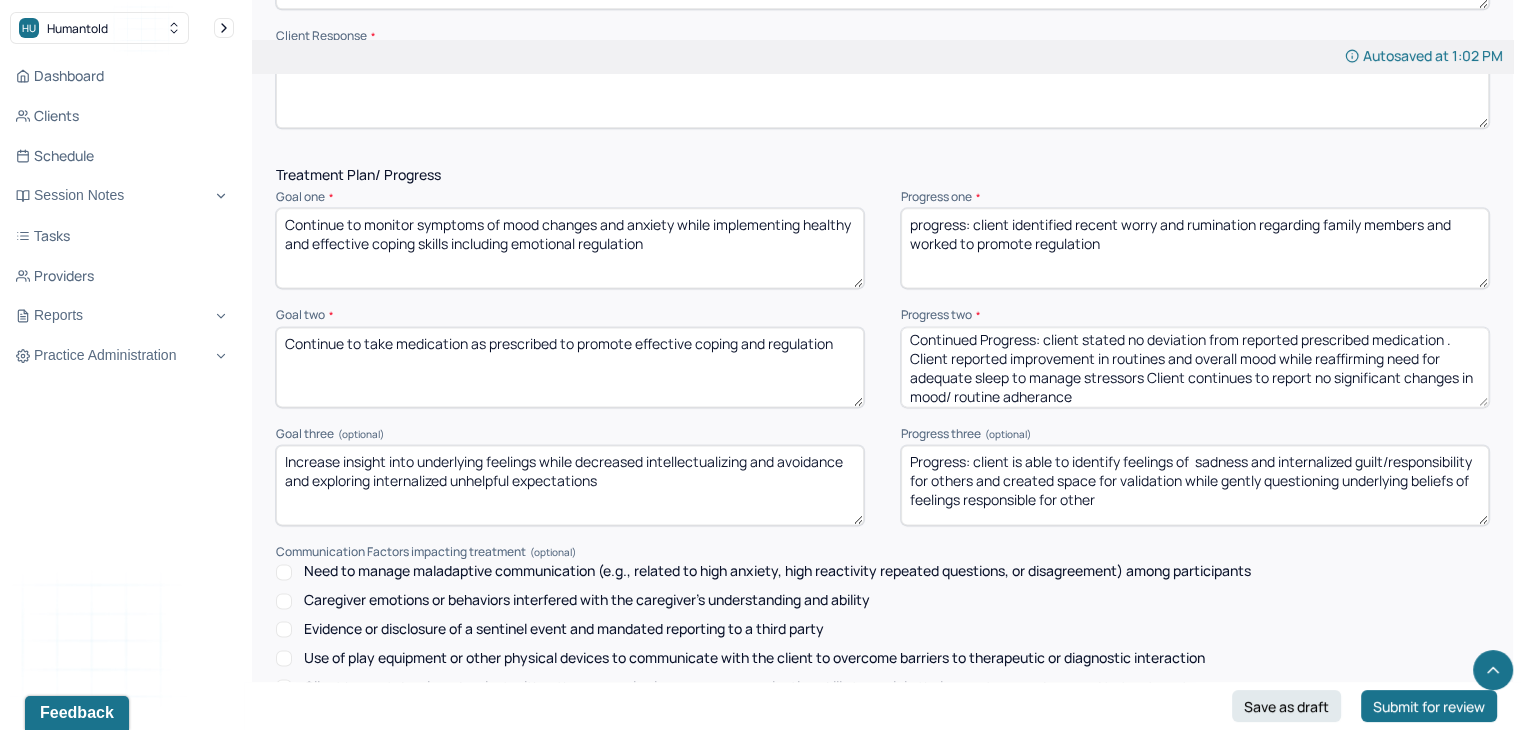 scroll, scrollTop: 10, scrollLeft: 0, axis: vertical 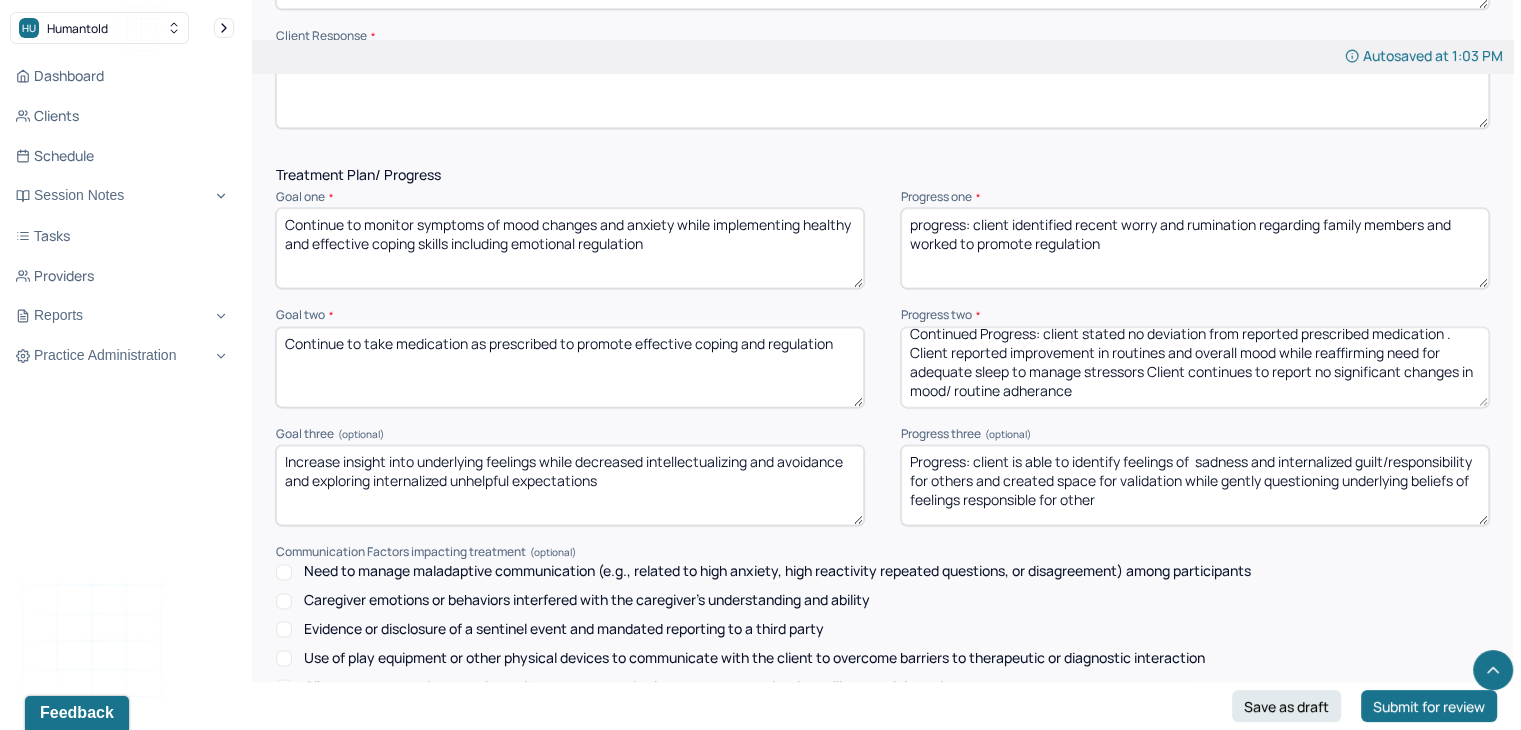 click on "Continued Progress: client stated no deviation from reported prescribed medication . Client reported improvement in routines and overall mood while reaffirming need for adequate sleep to manage stressors Client continues to report no significant changes in mood/ routine adherance" at bounding box center [1195, 367] 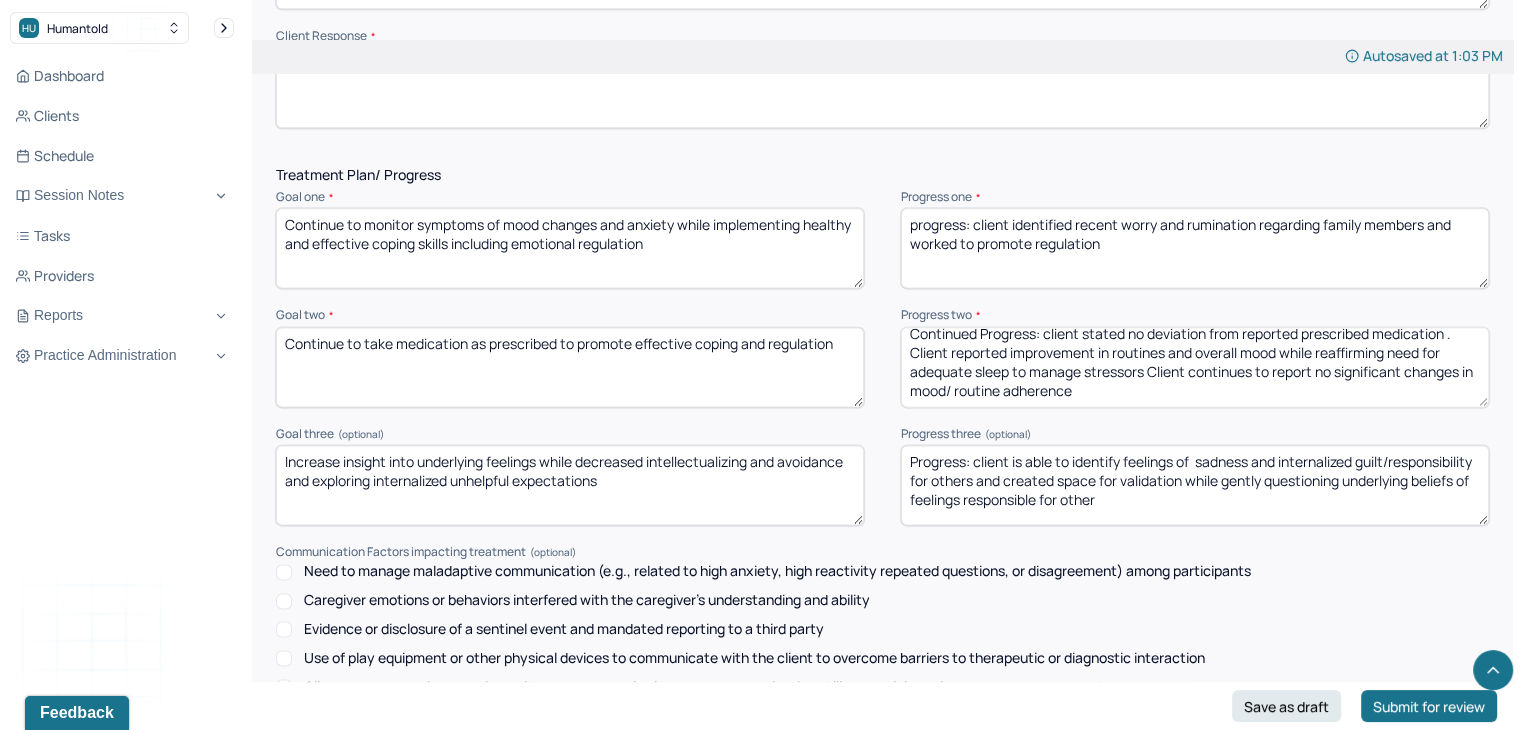 type on "Continued Progress: client stated no deviation from reported prescribed medication . Client reported improvement in routines and overall mood while reaffirming need for adequate sleep to manage stressors Client continues to report no significant changes in mood/ routine adherence" 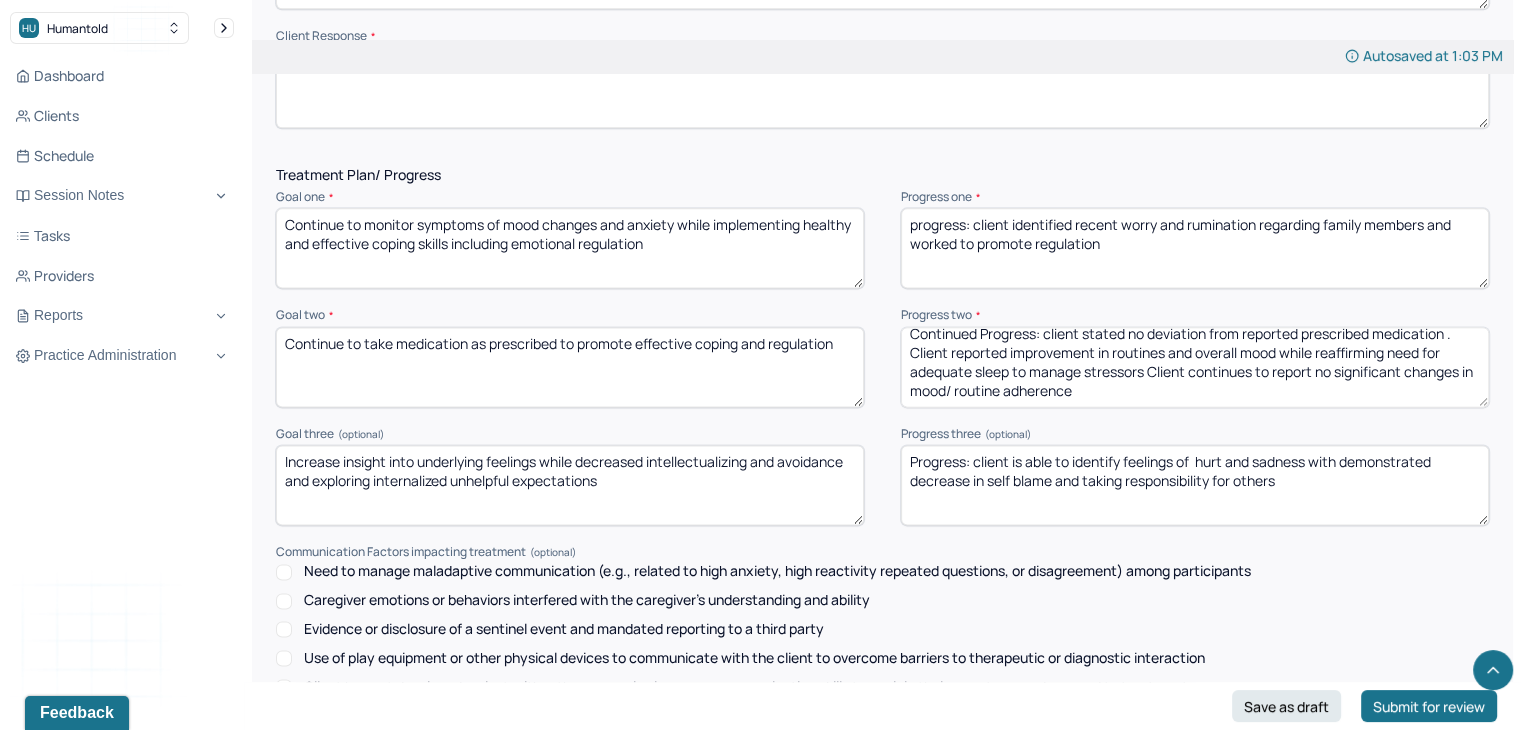 scroll, scrollTop: 2927, scrollLeft: 0, axis: vertical 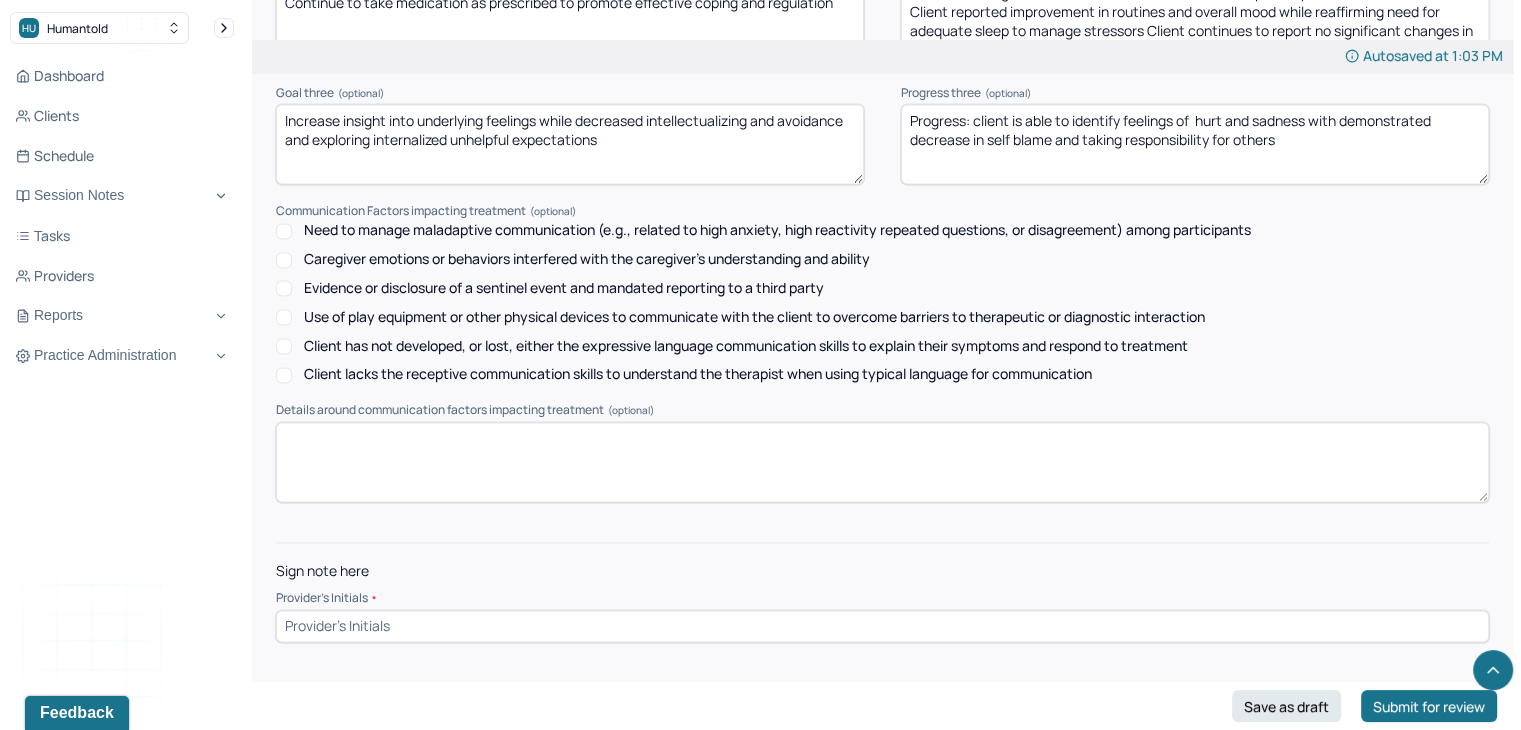 type on "Progress: client is able to identify feelings of  hurt and sadness with demonstrated decrease in self blame and taking responsibility for others" 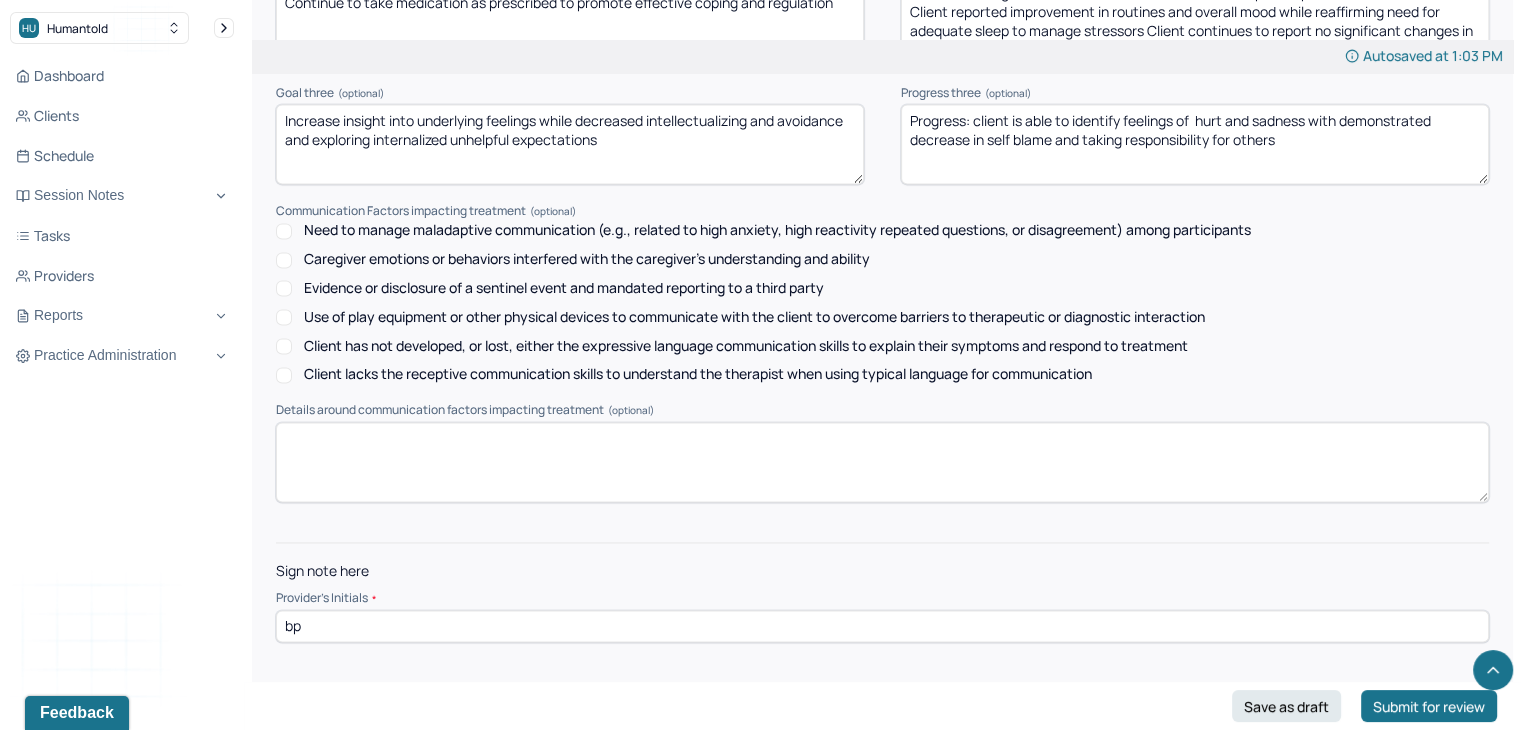 type on "bp" 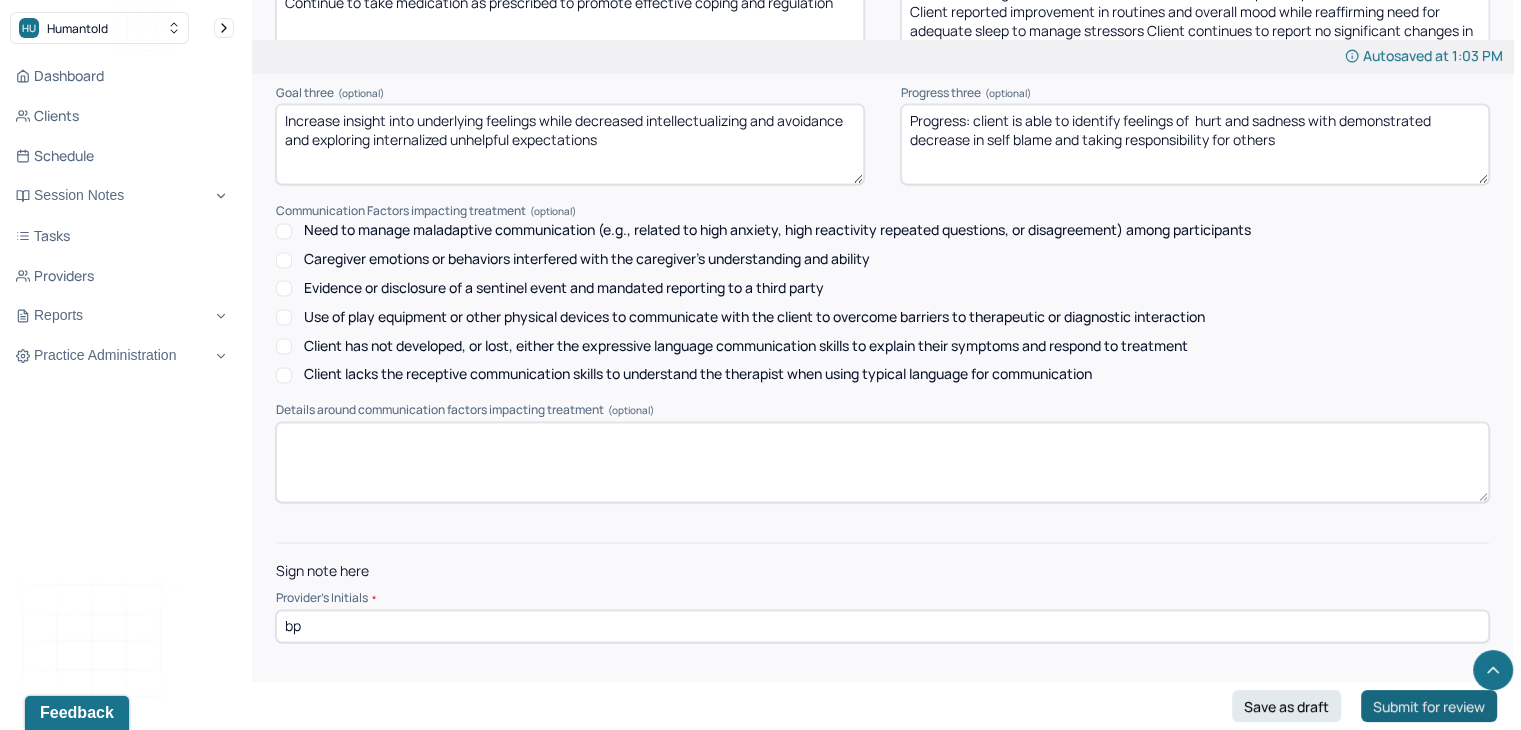 click on "Submit for review" at bounding box center (1429, 706) 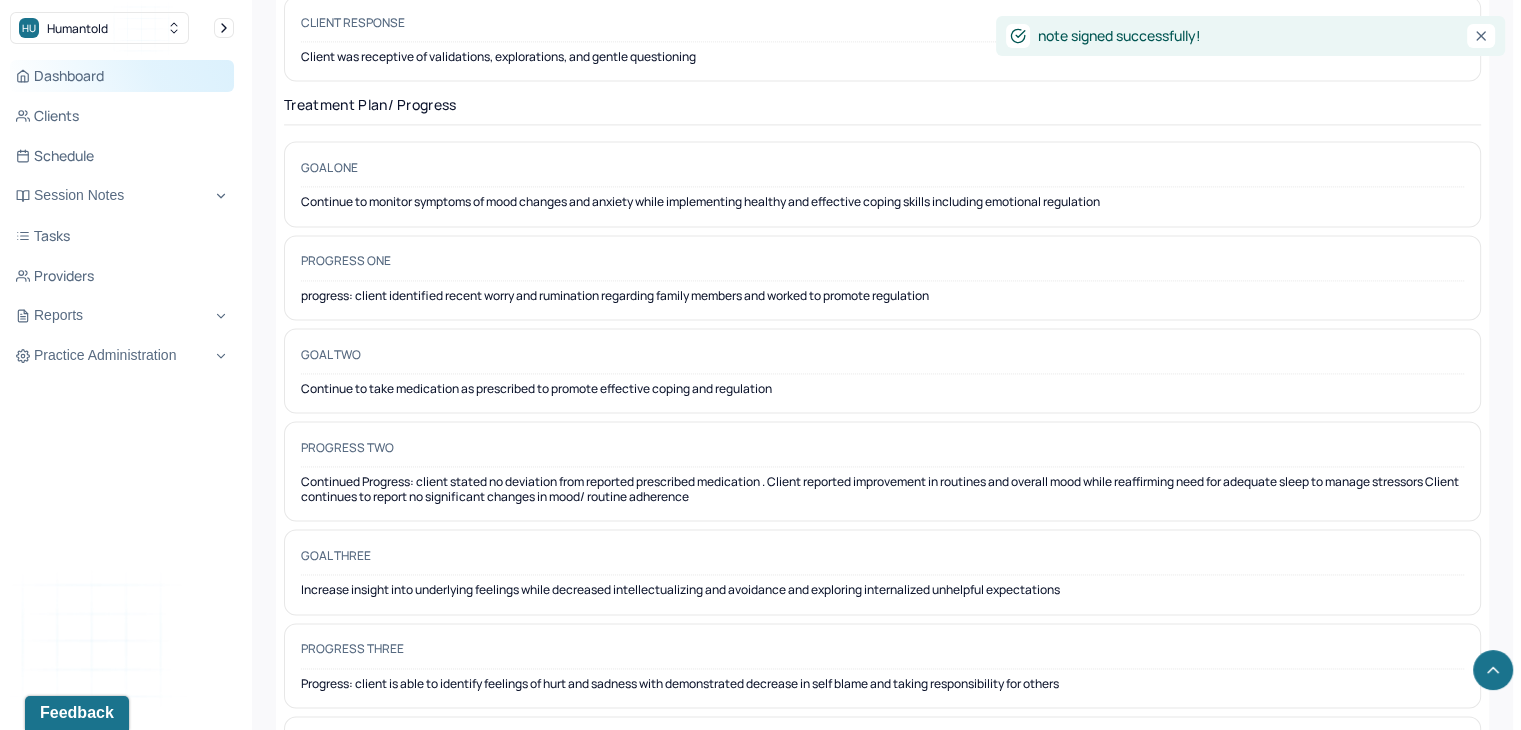 click on "Dashboard" at bounding box center [122, 76] 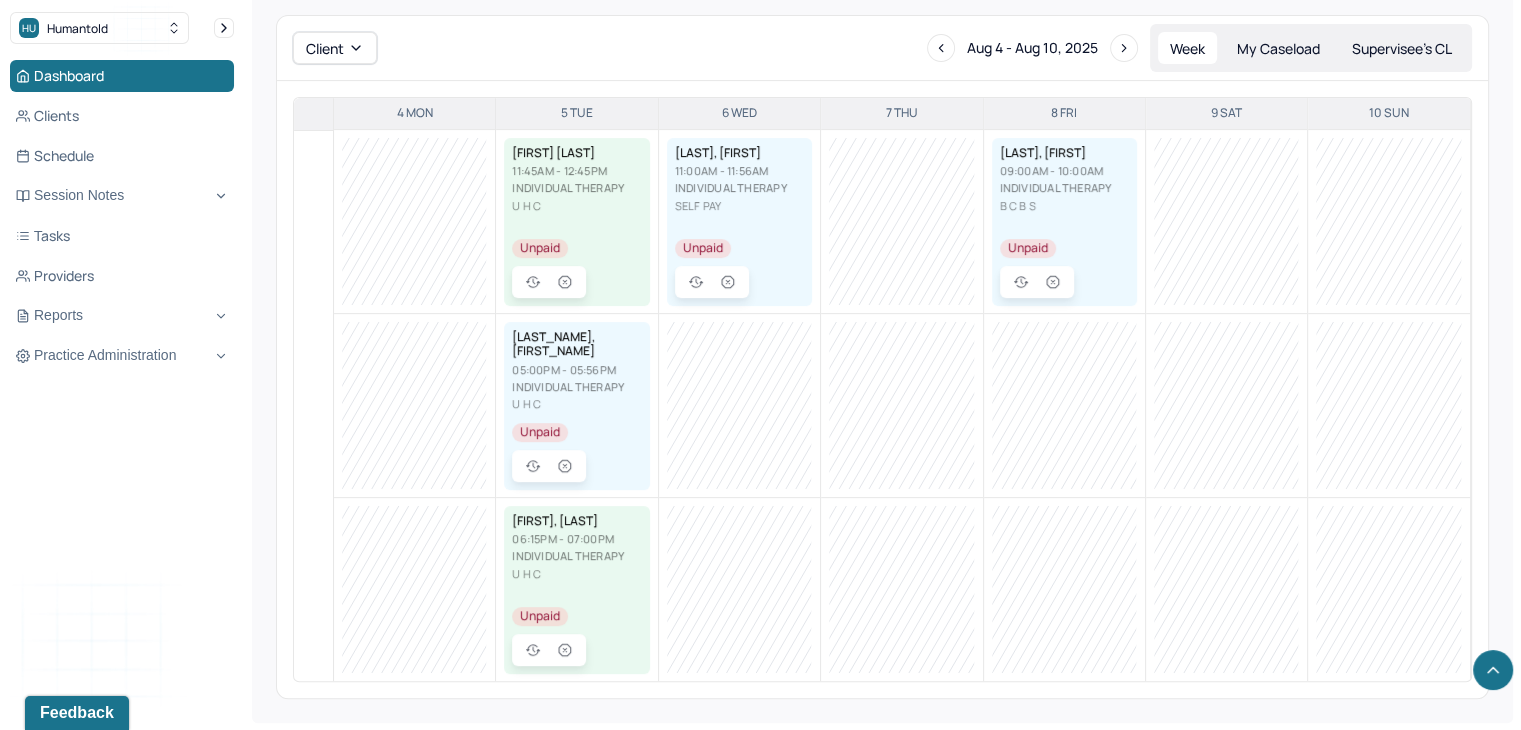 scroll, scrollTop: 0, scrollLeft: 0, axis: both 